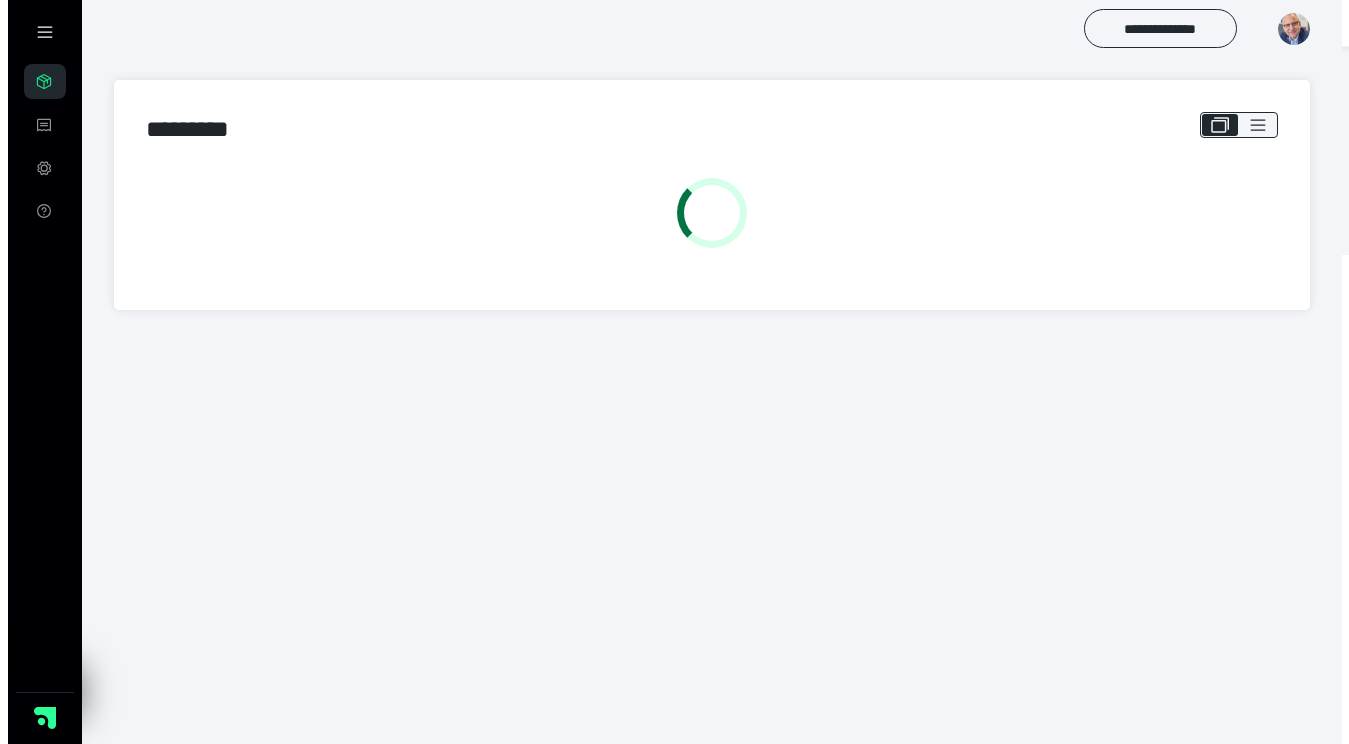 scroll, scrollTop: 0, scrollLeft: 0, axis: both 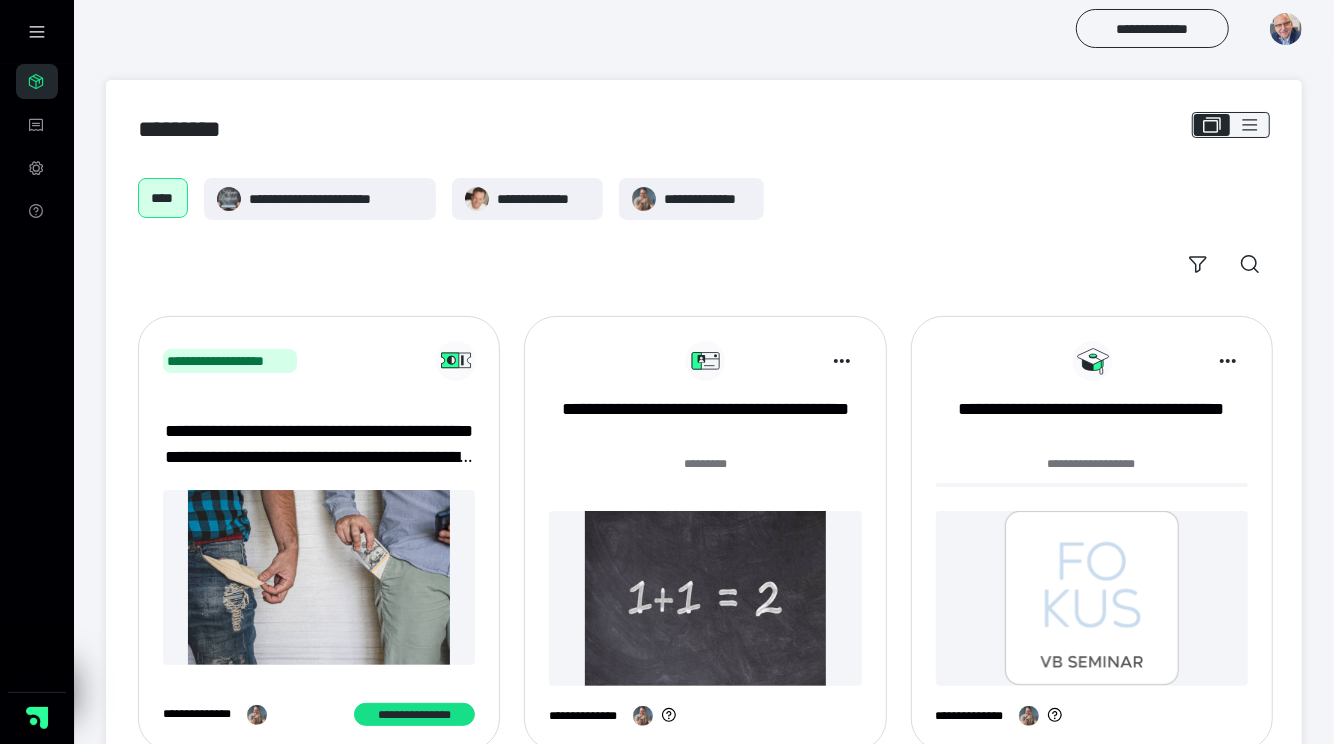 click at bounding box center [705, 598] 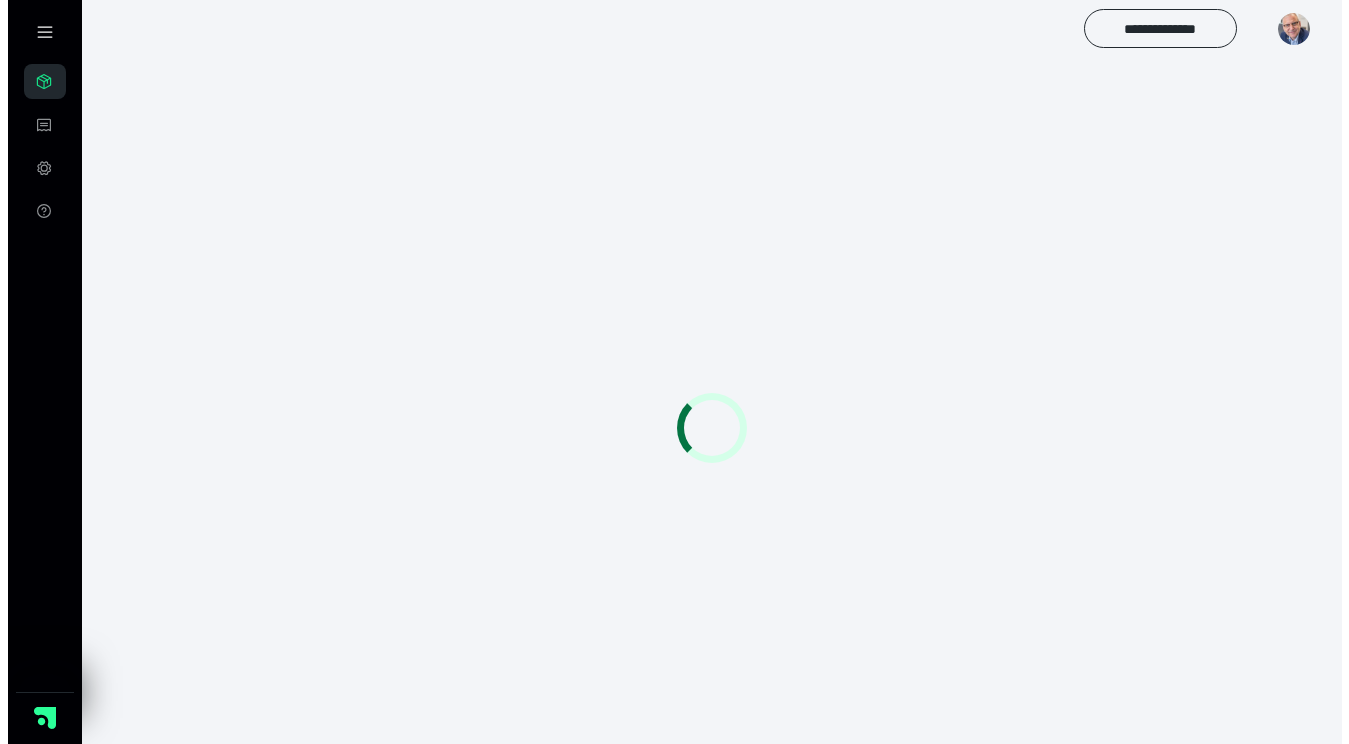 scroll, scrollTop: 0, scrollLeft: 0, axis: both 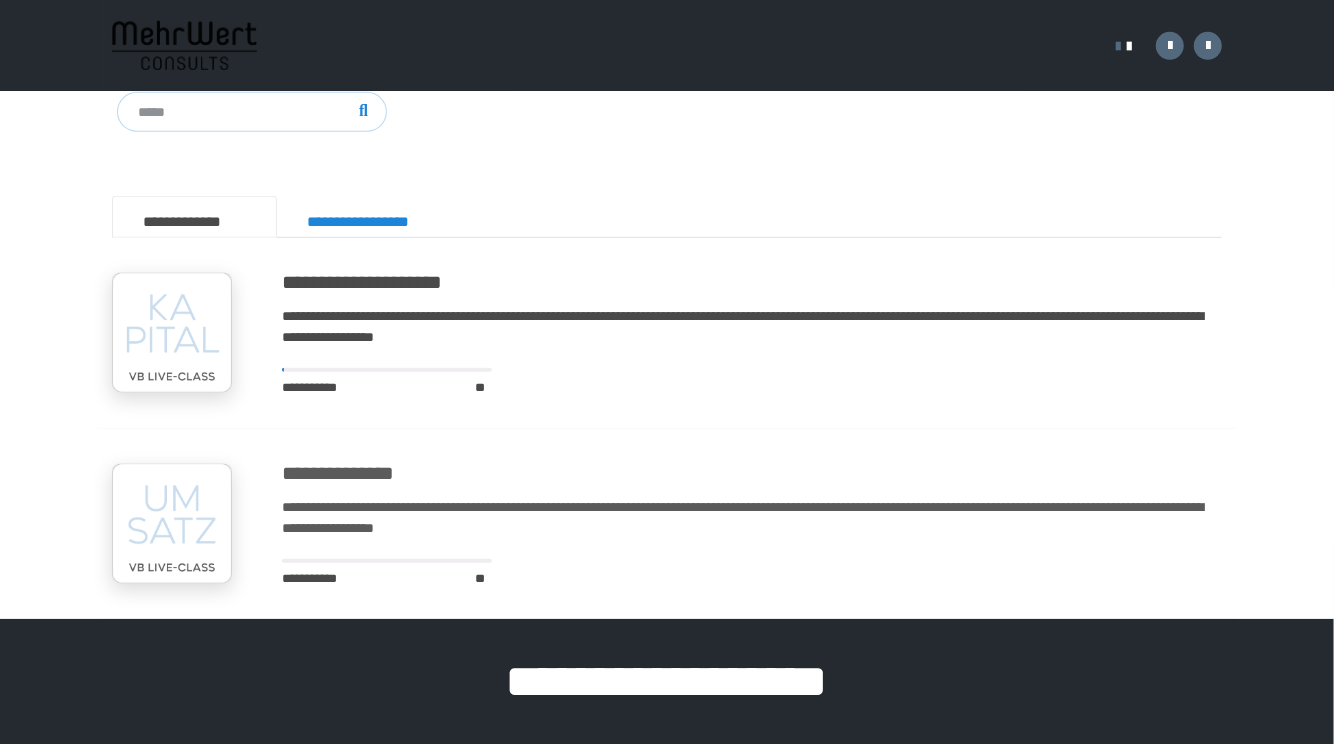 click on "**********" at bounding box center (752, 473) 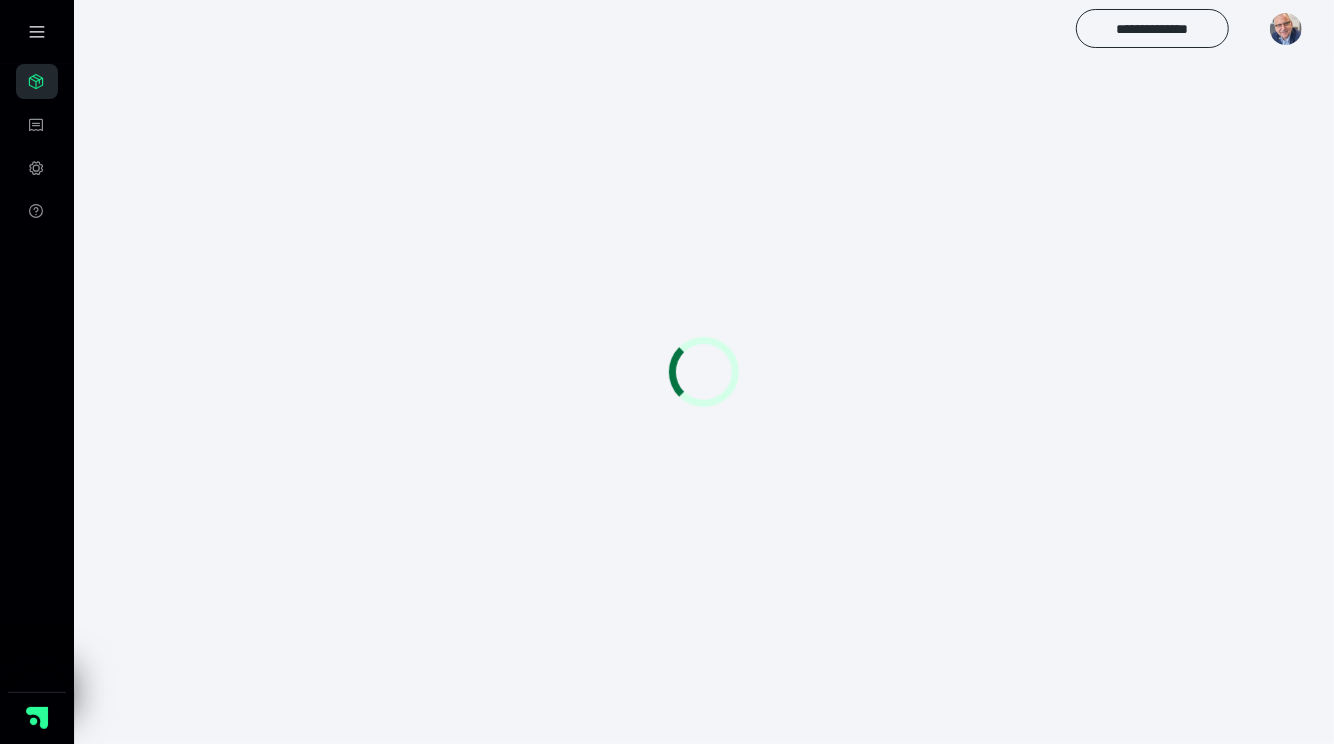 scroll, scrollTop: 0, scrollLeft: 0, axis: both 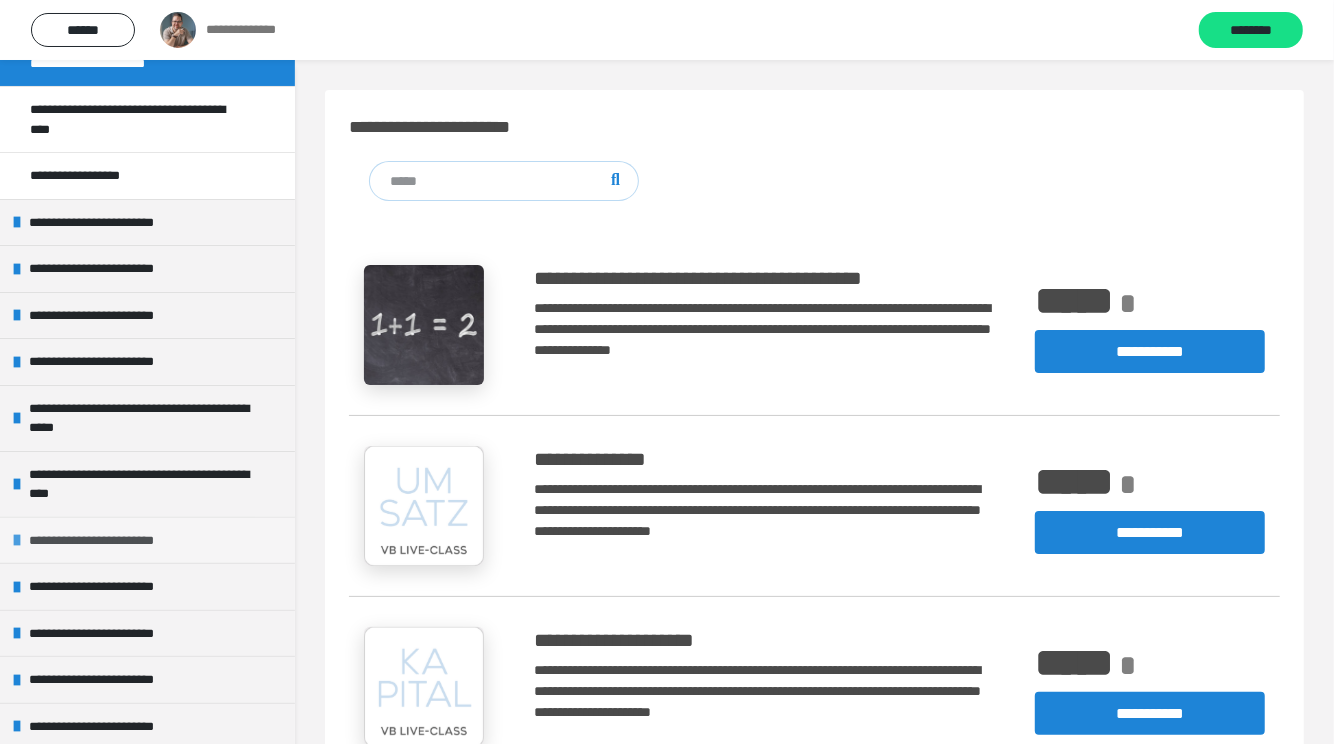 click on "**********" at bounding box center [109, 541] 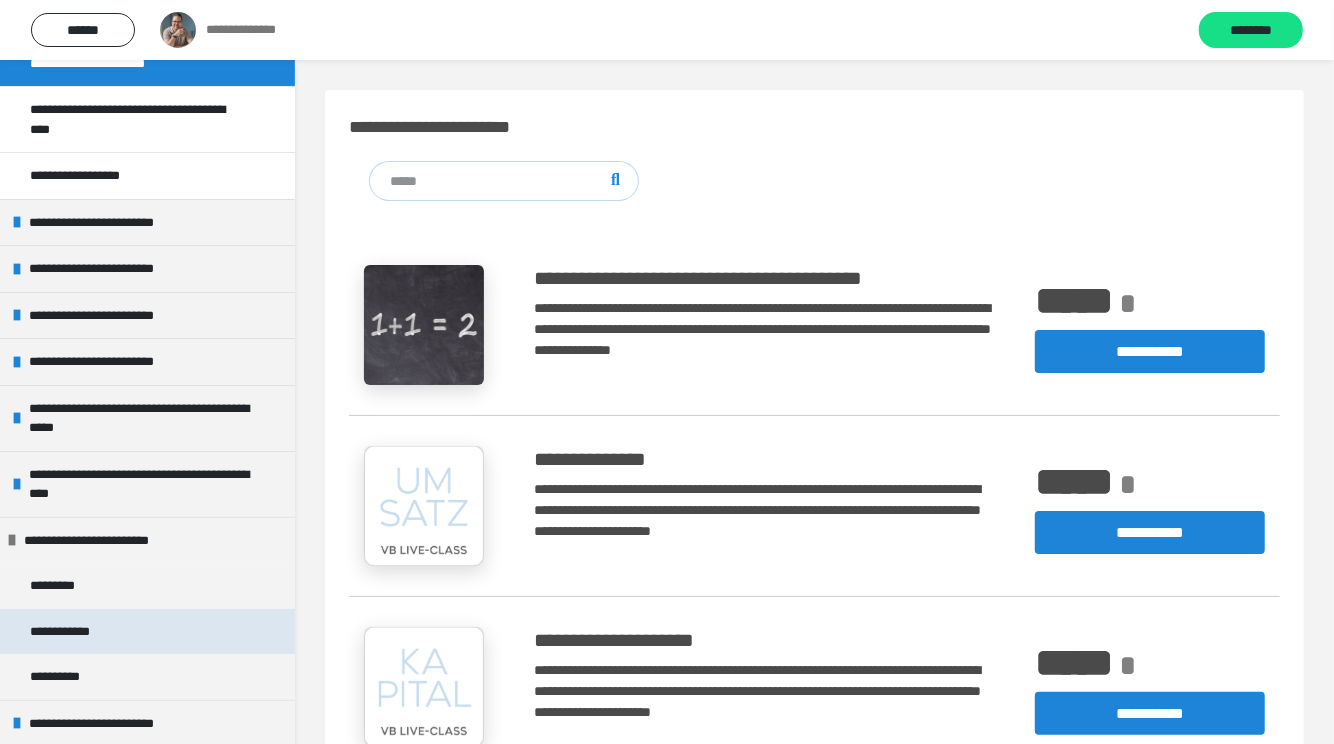 click on "**********" at bounding box center [75, 632] 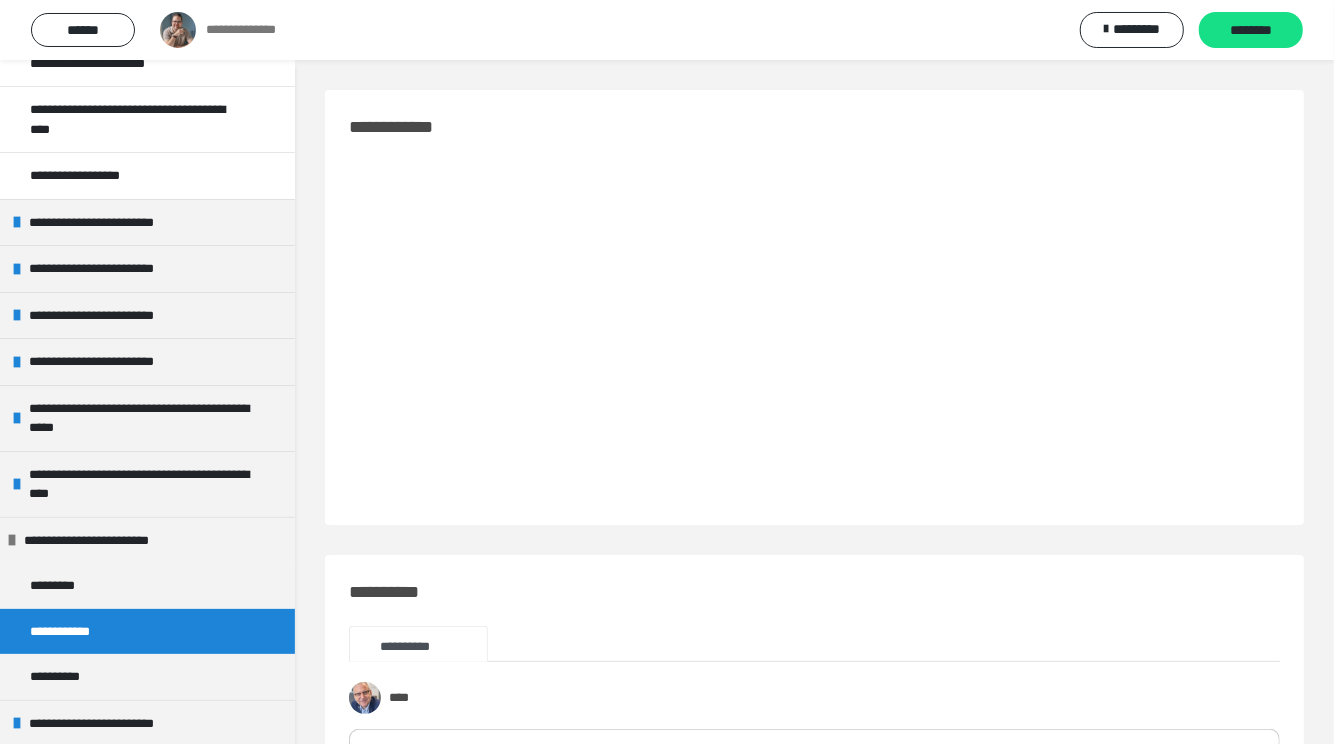 click on "**********" at bounding box center [814, 2159] 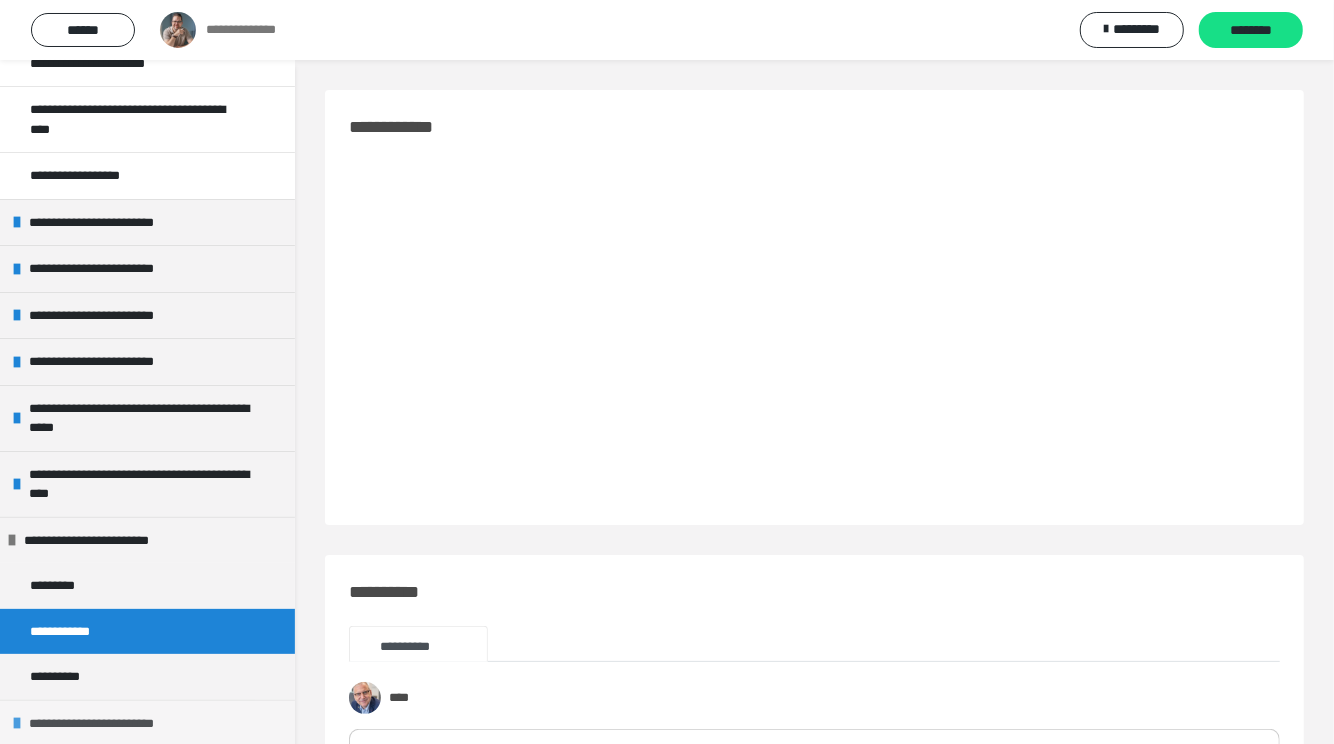 click on "**********" at bounding box center [108, 724] 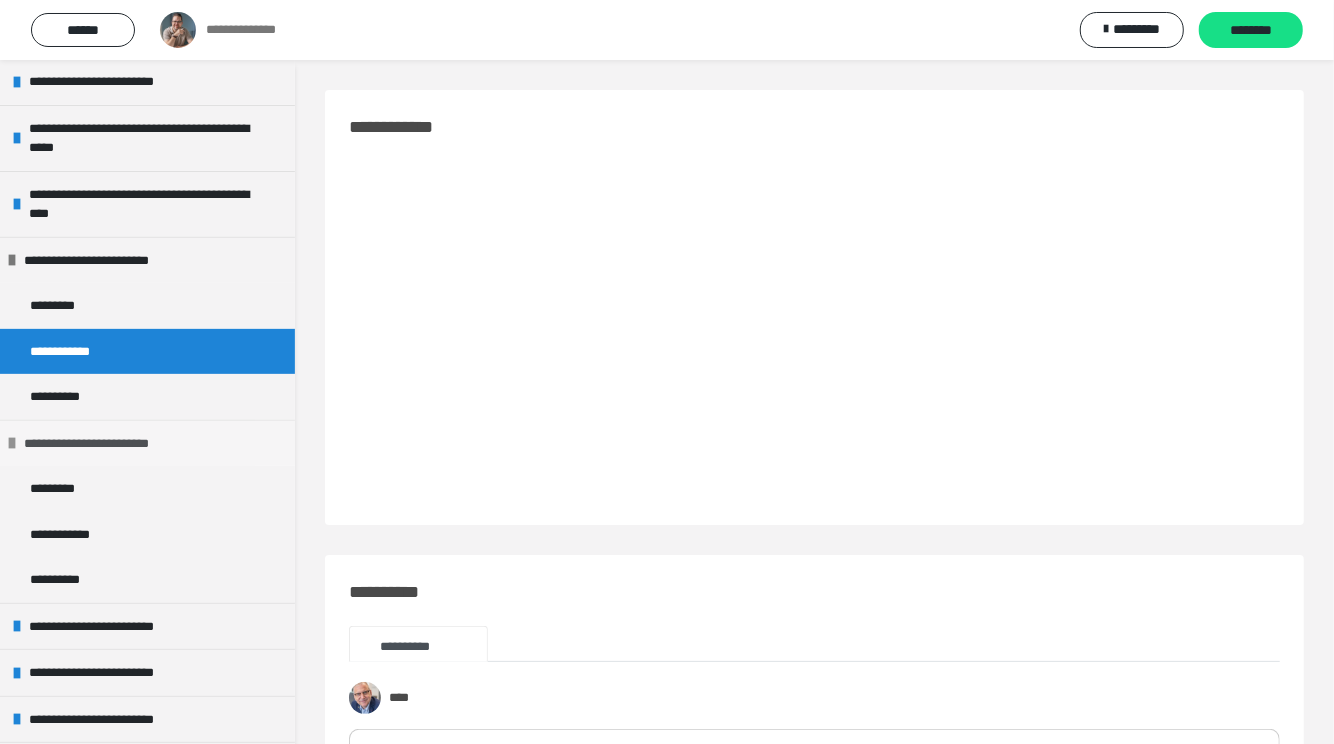 scroll, scrollTop: 461, scrollLeft: 0, axis: vertical 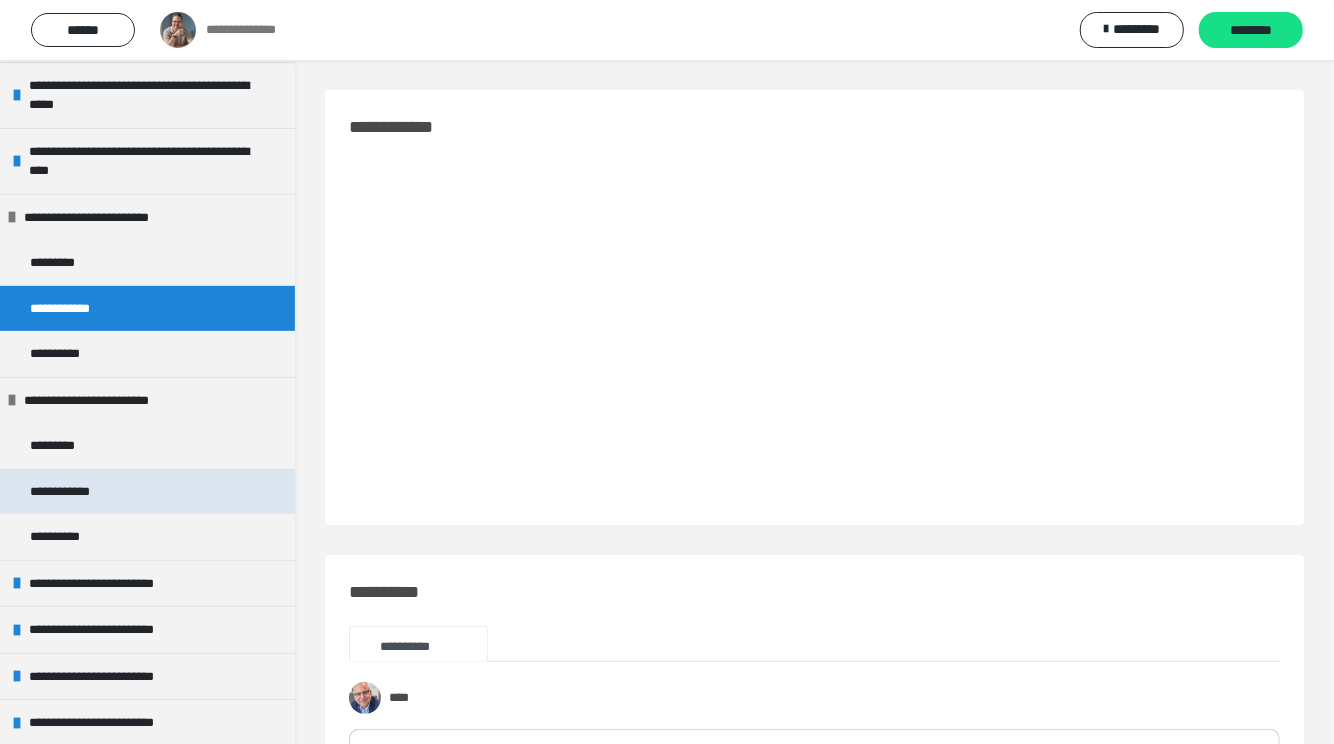 click on "**********" at bounding box center [75, 492] 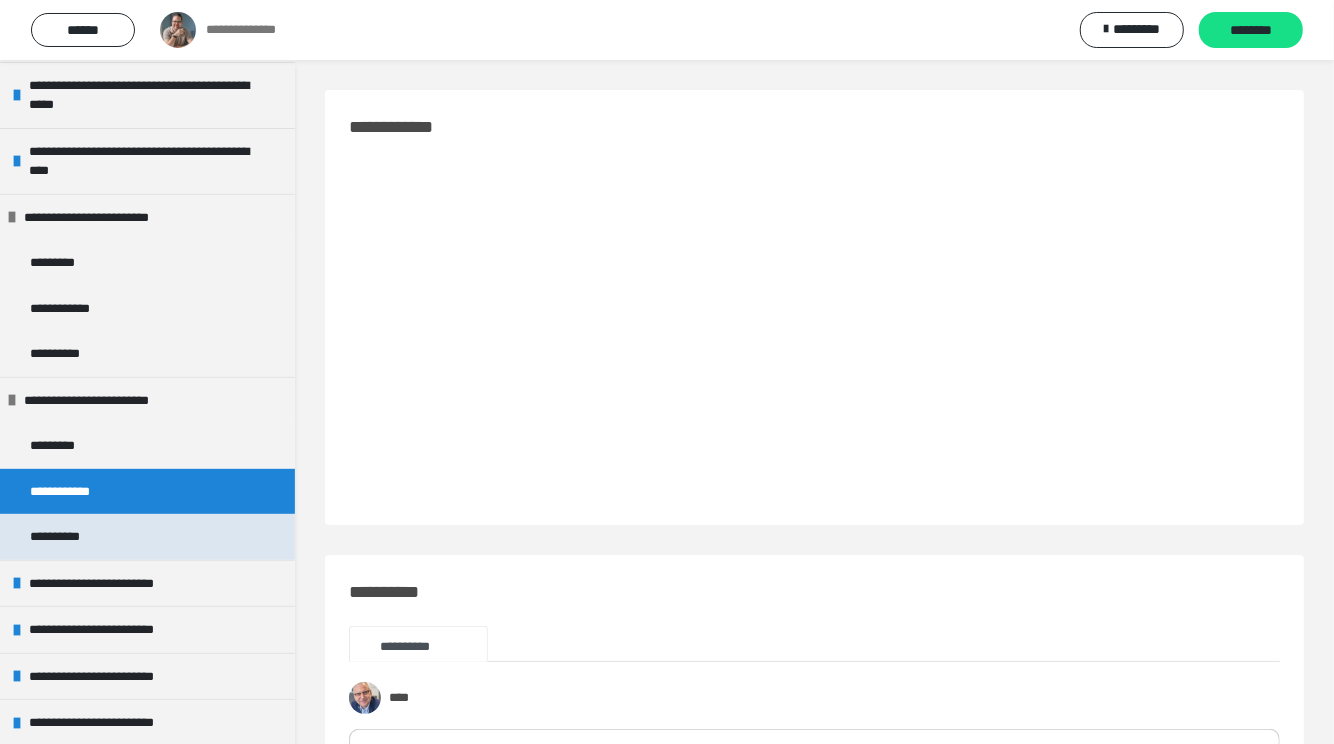 click on "**********" at bounding box center (67, 537) 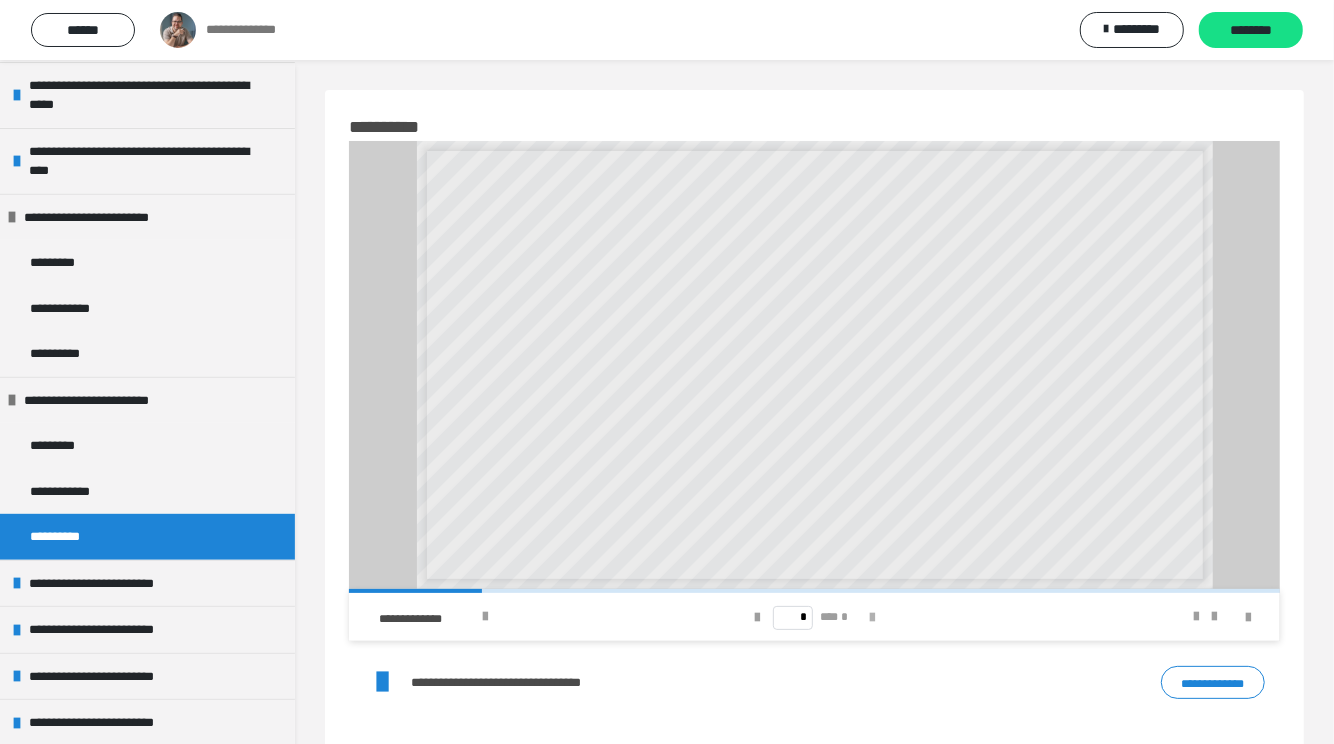 click at bounding box center (872, 618) 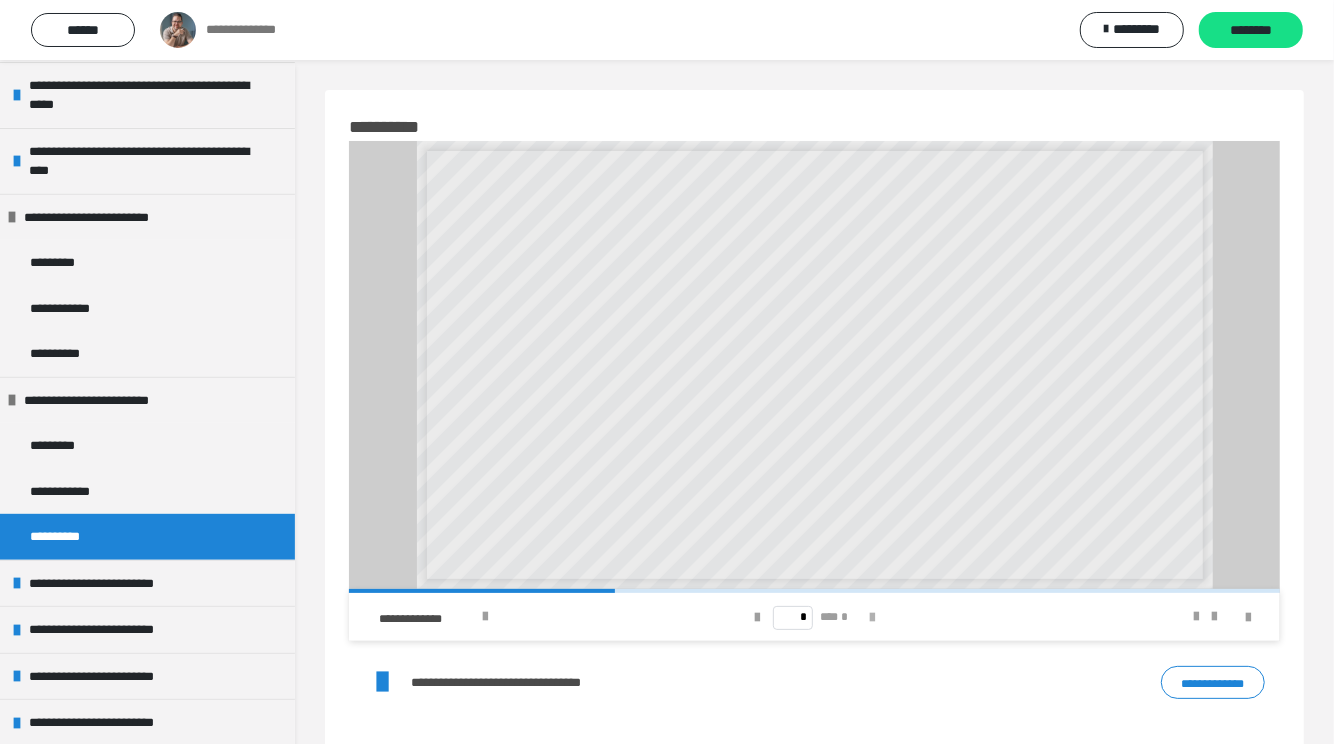 click at bounding box center [872, 618] 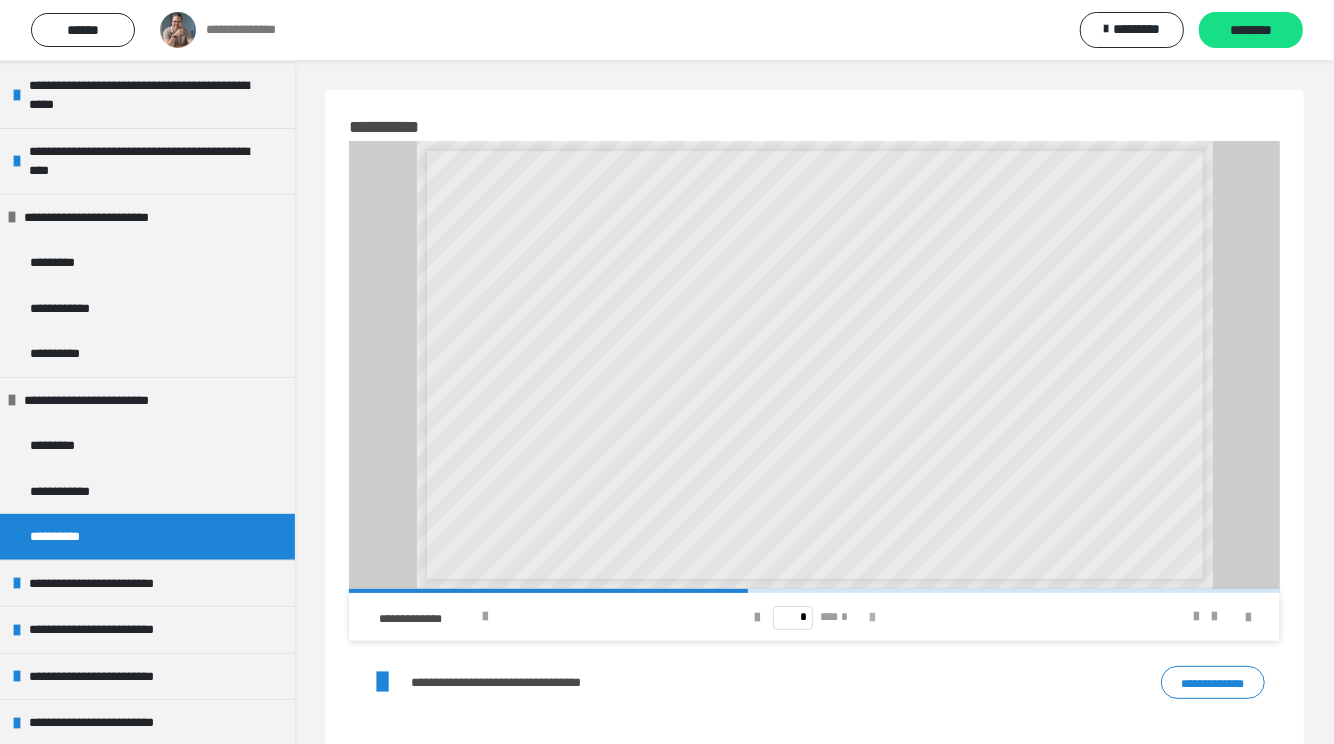 click at bounding box center (872, 618) 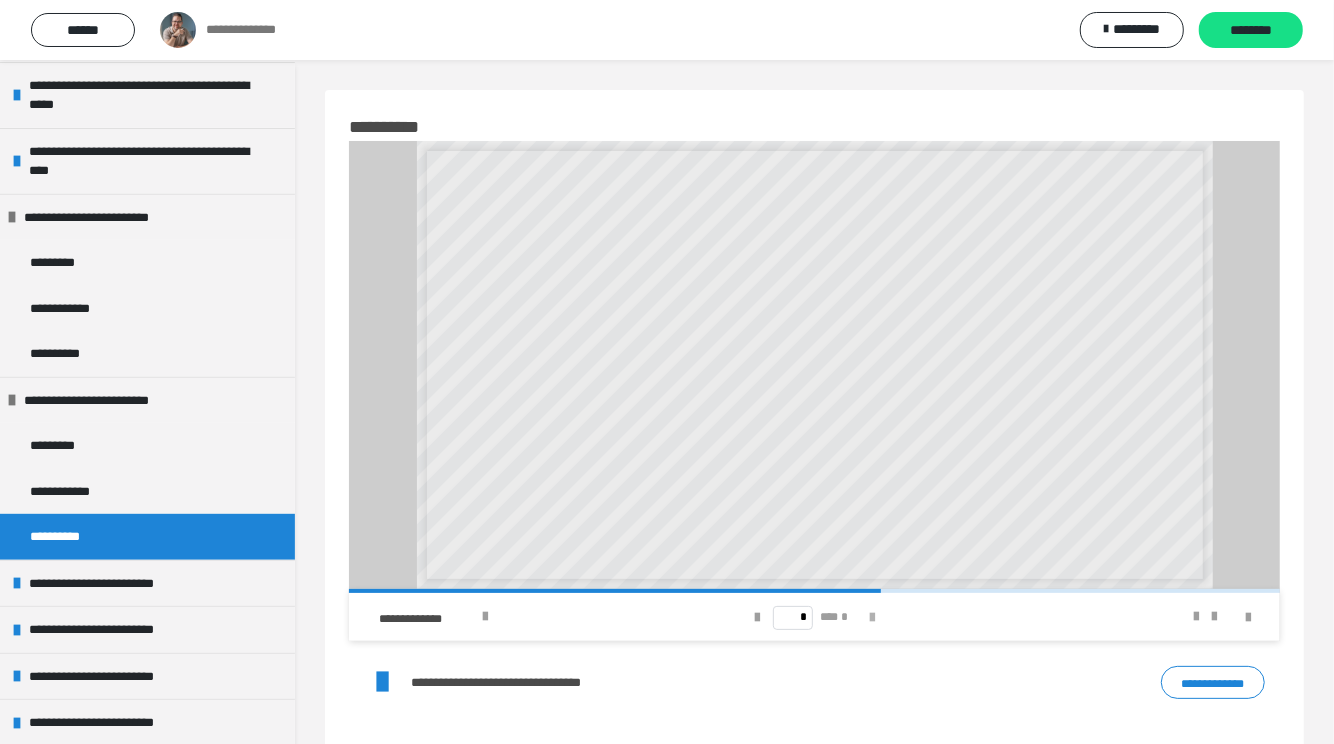 click at bounding box center (872, 618) 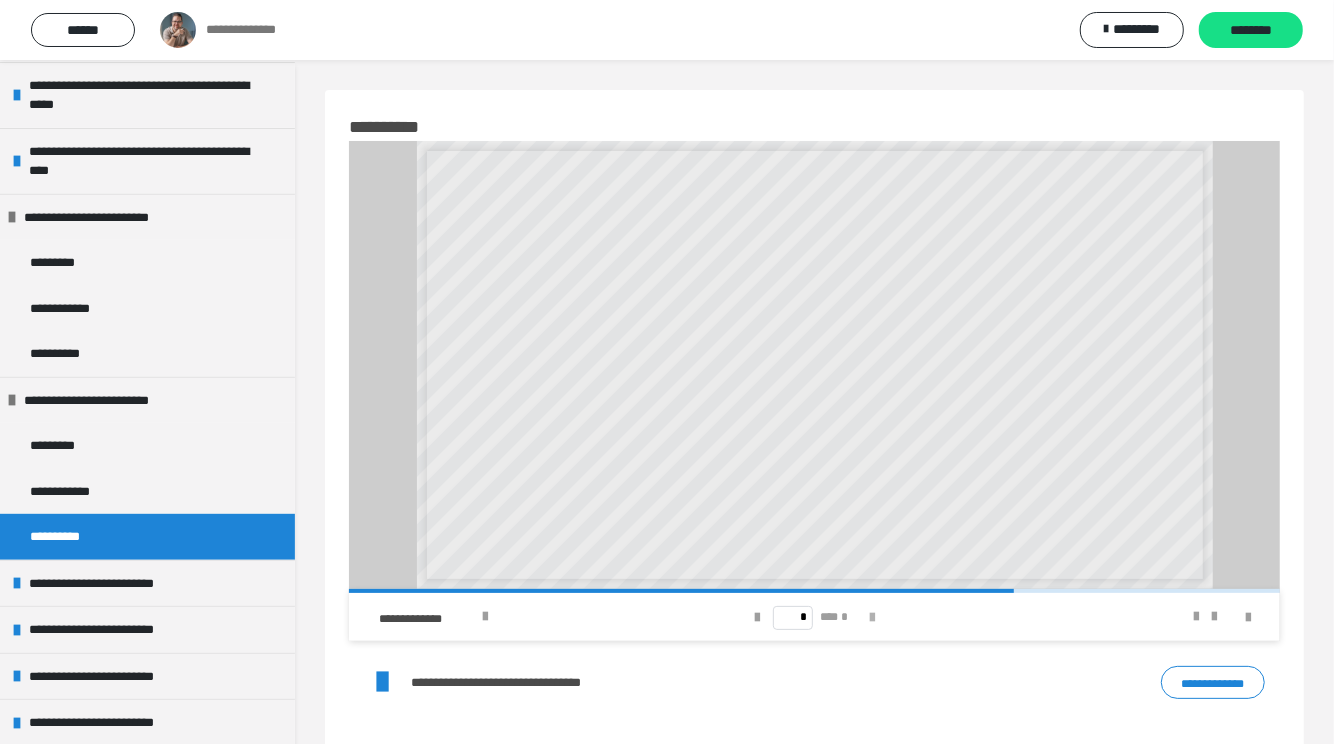 click at bounding box center [872, 618] 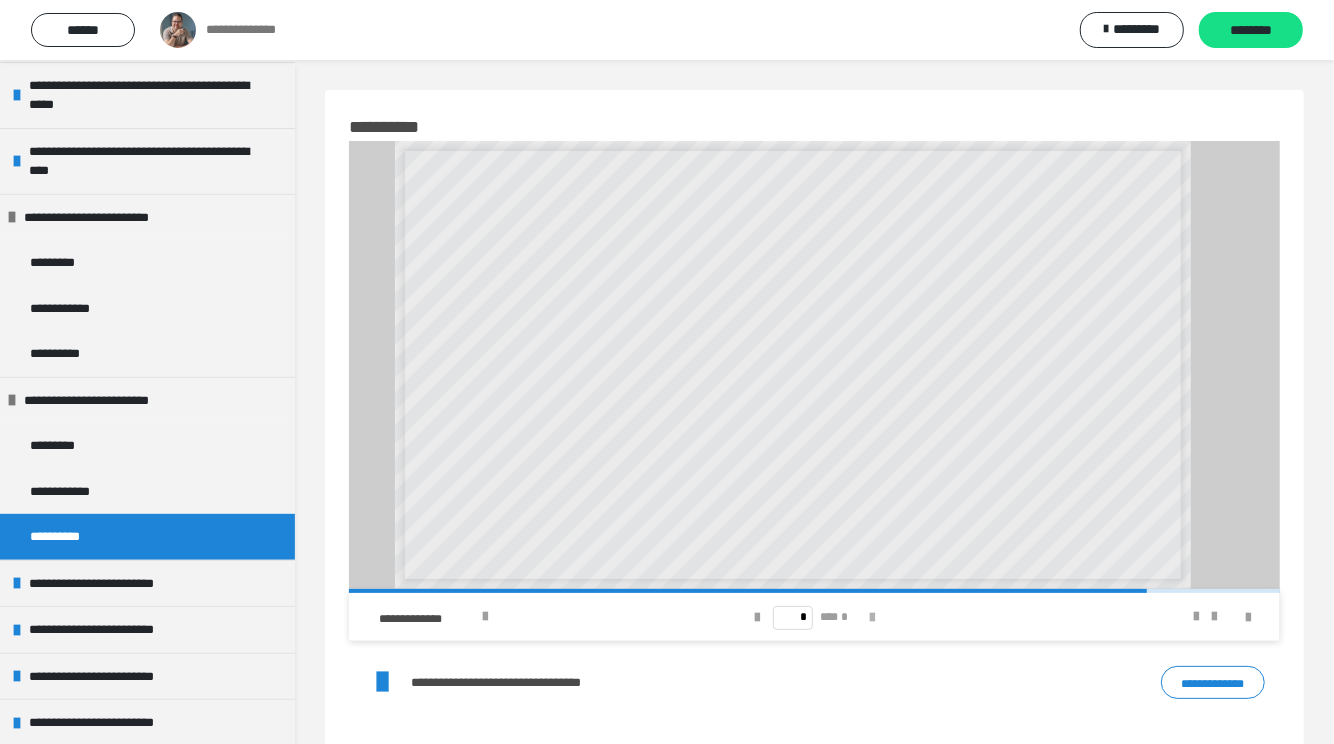 click at bounding box center (872, 618) 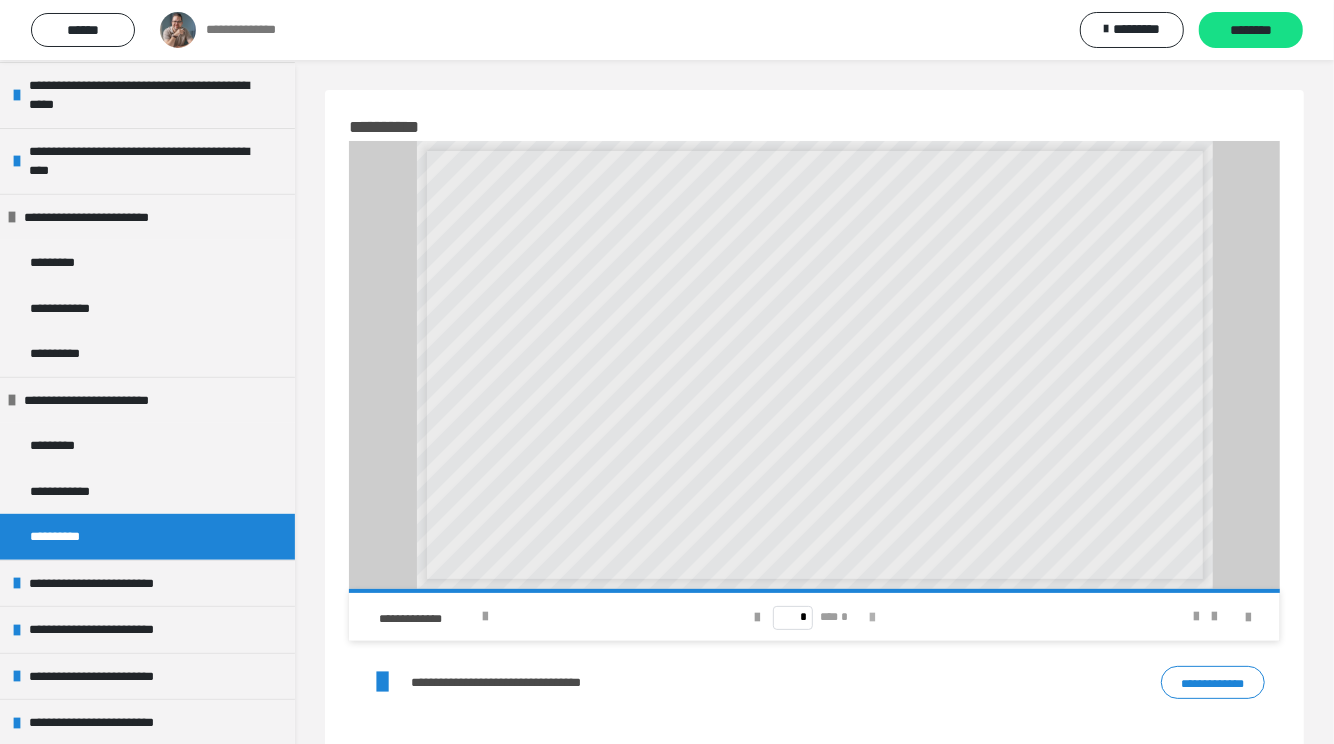 click on "* *** *" at bounding box center (814, 617) 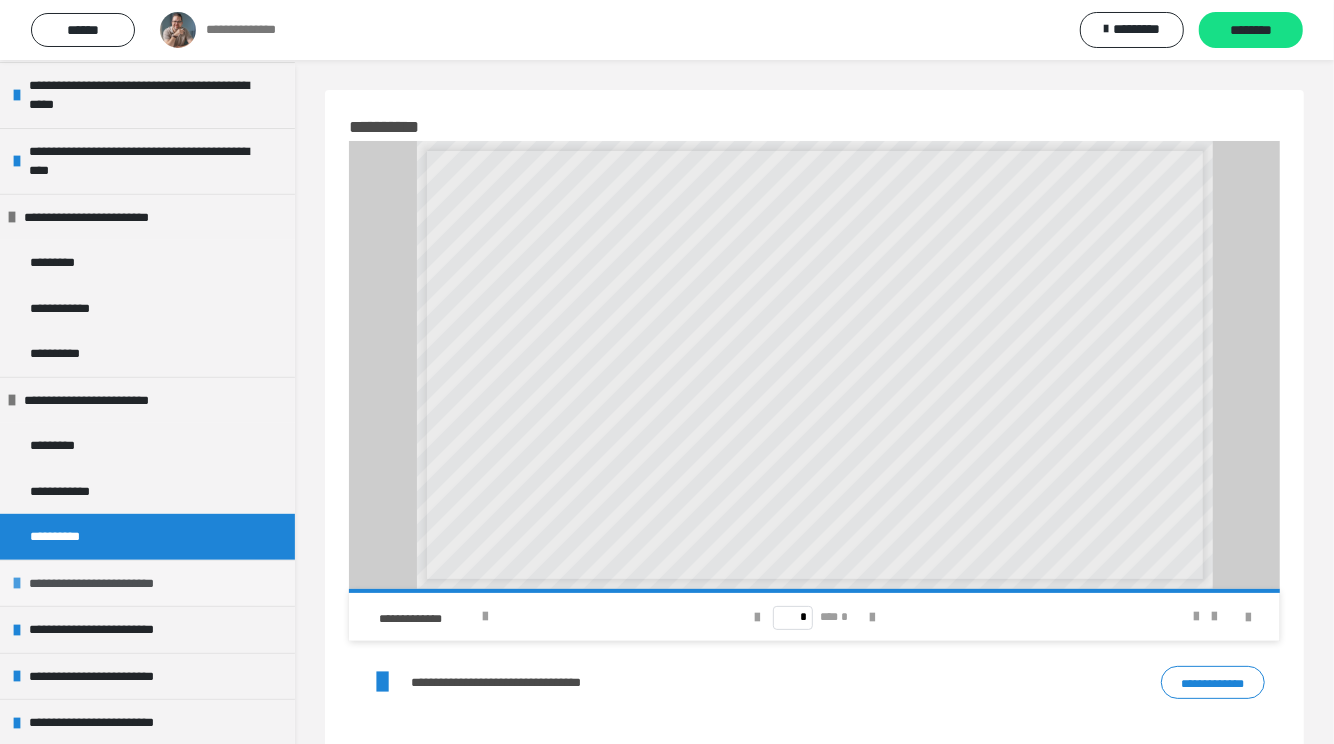 click at bounding box center [17, 583] 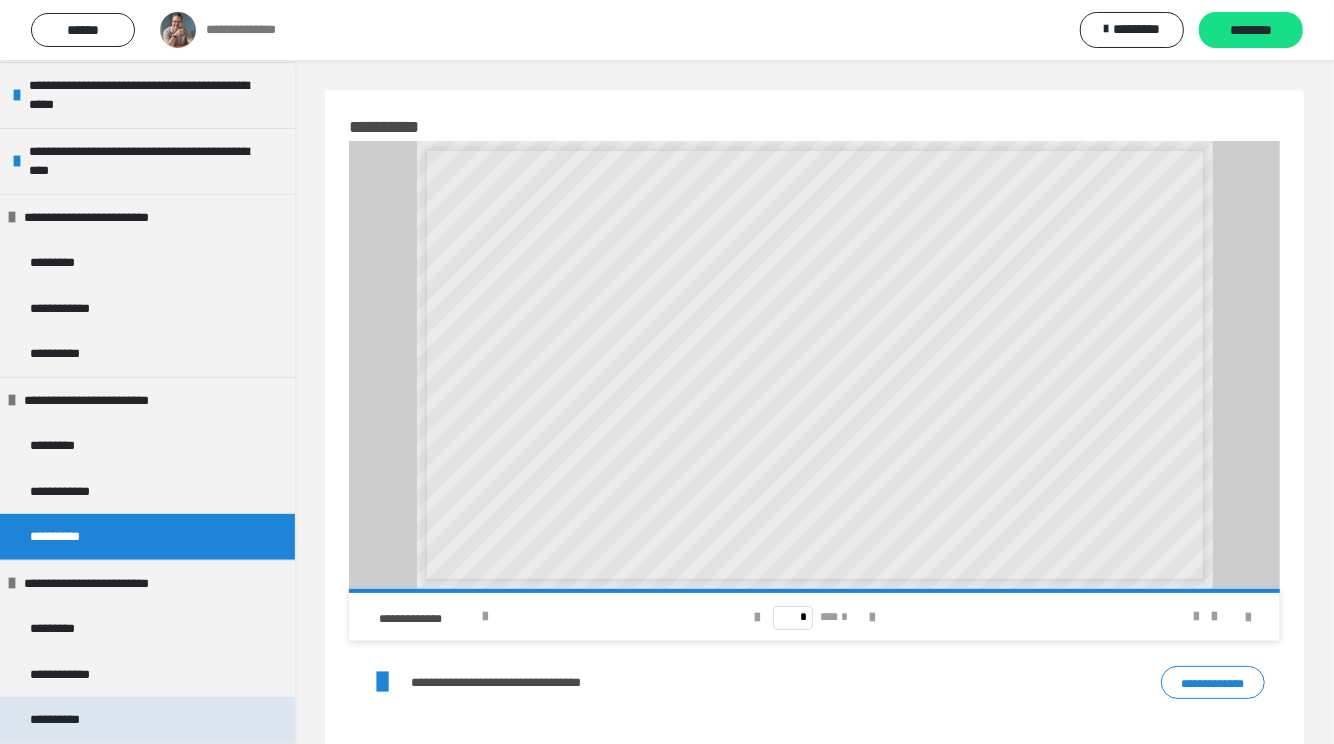 click on "**********" at bounding box center [67, 720] 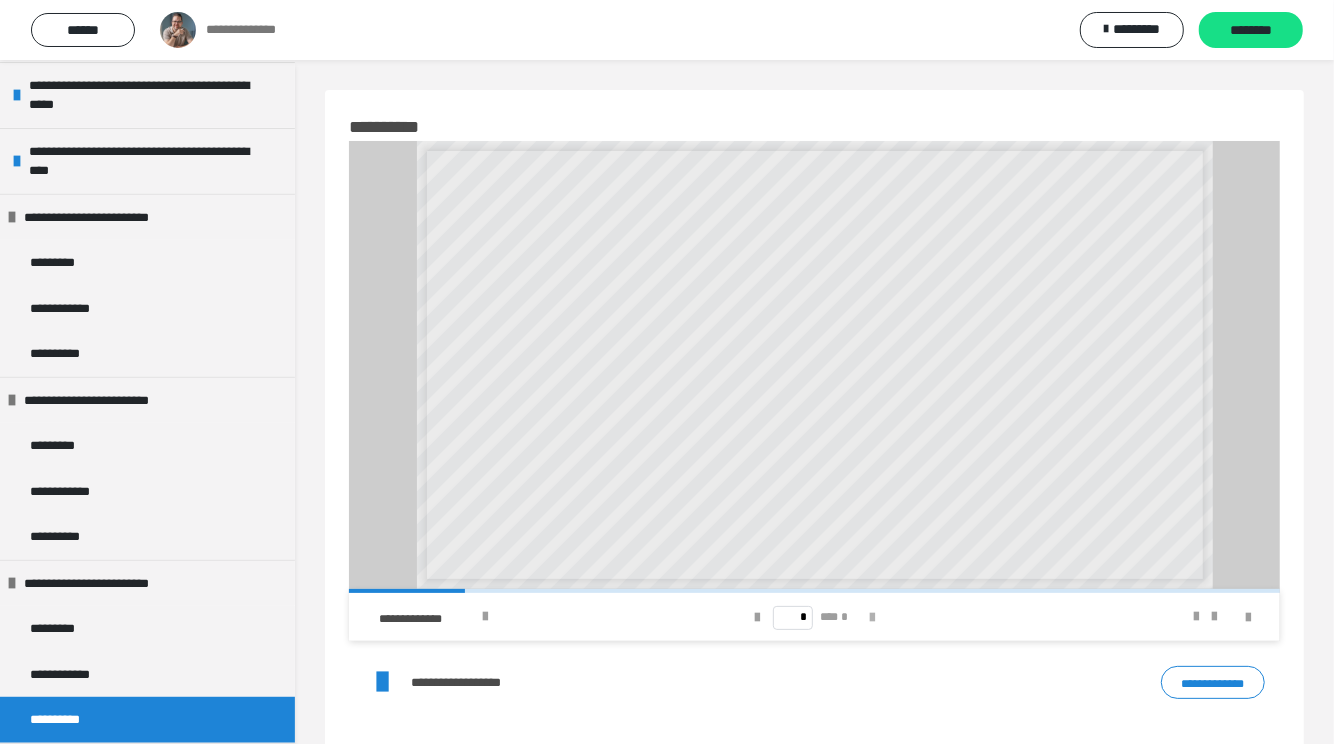 click at bounding box center (872, 618) 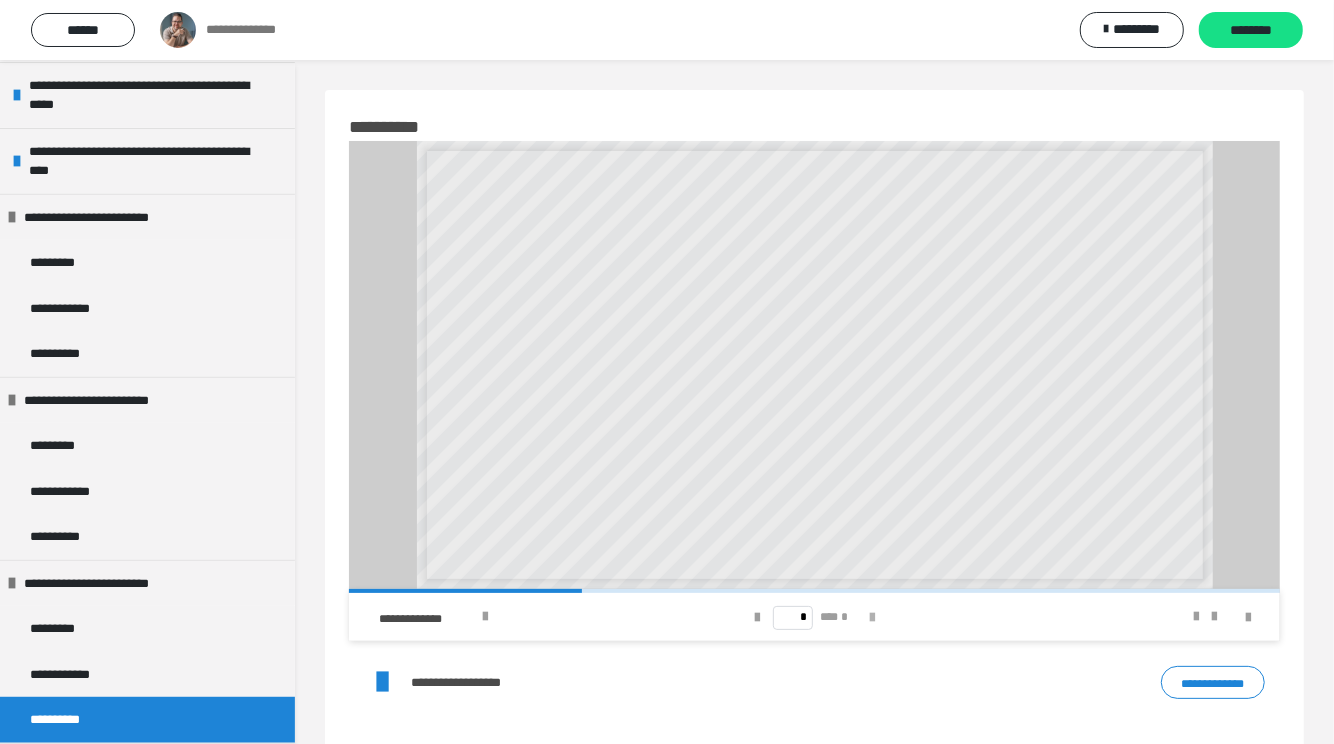 click at bounding box center (872, 618) 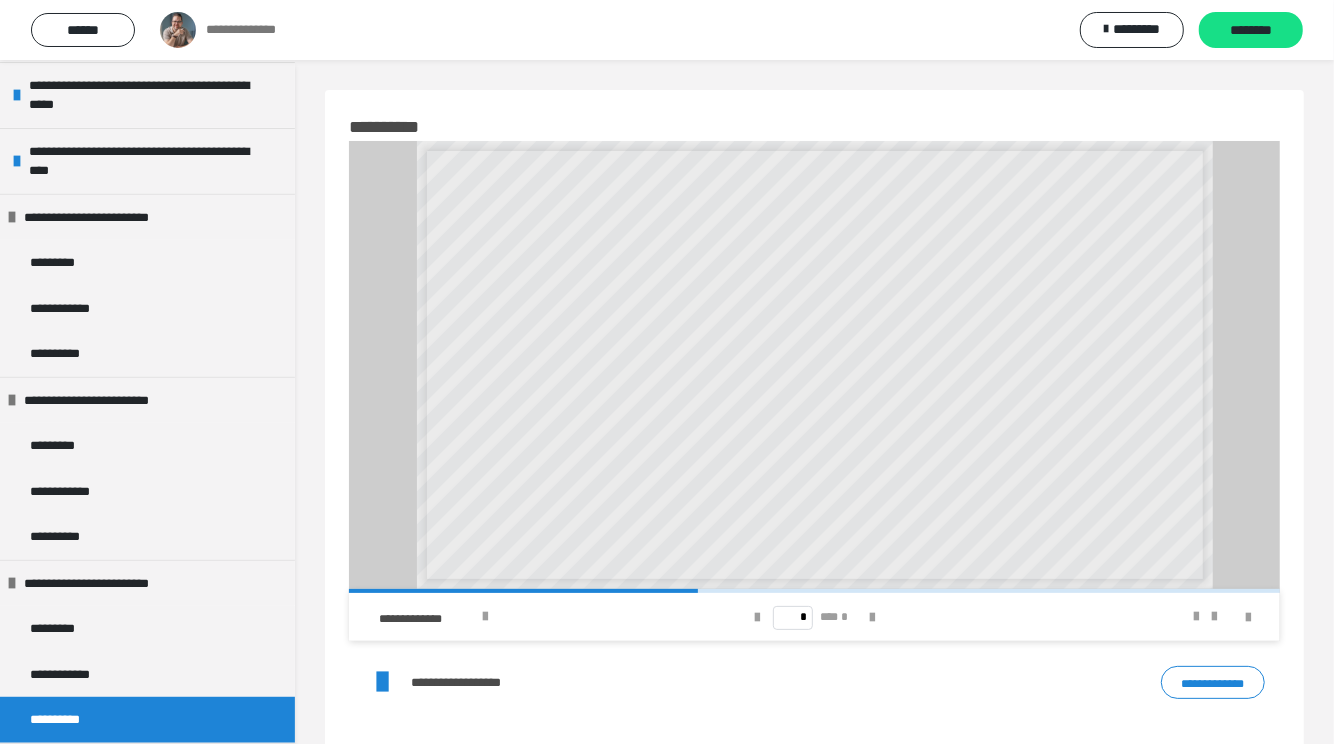 click on "* *** *" at bounding box center [814, 617] 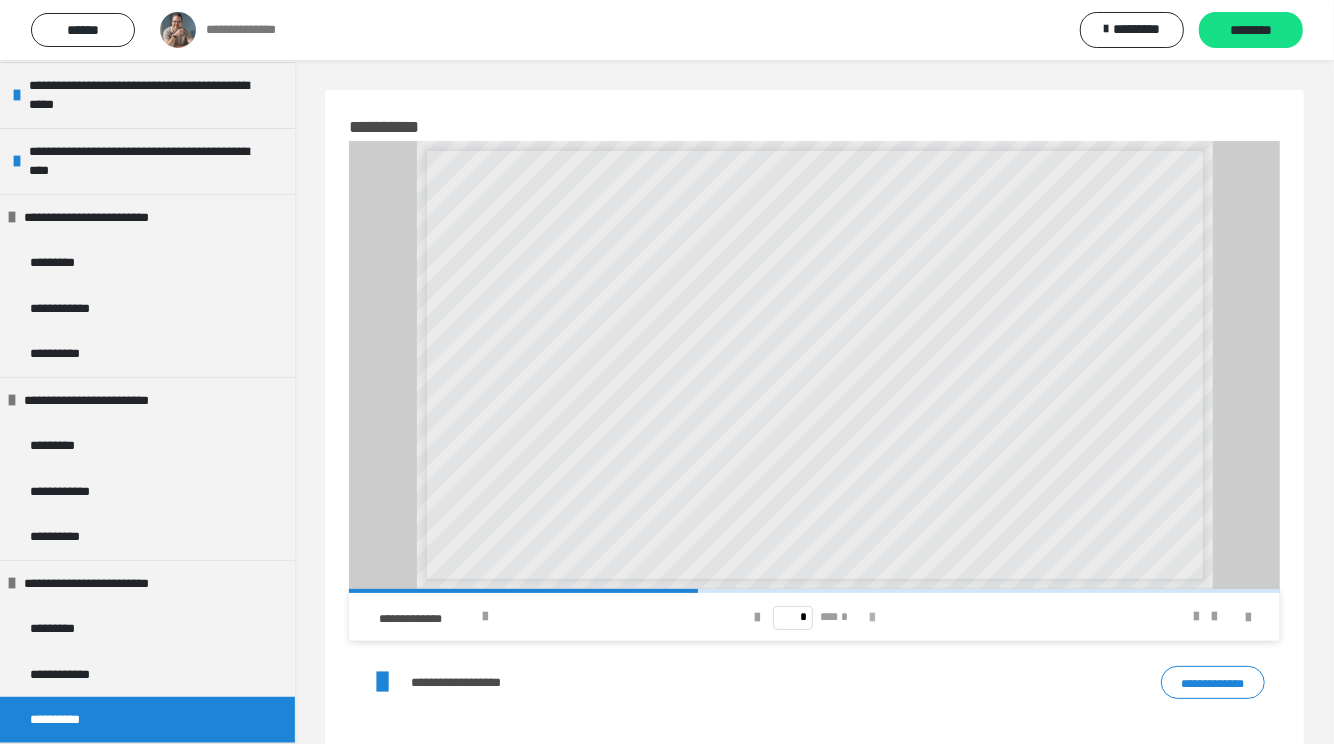 click at bounding box center [872, 618] 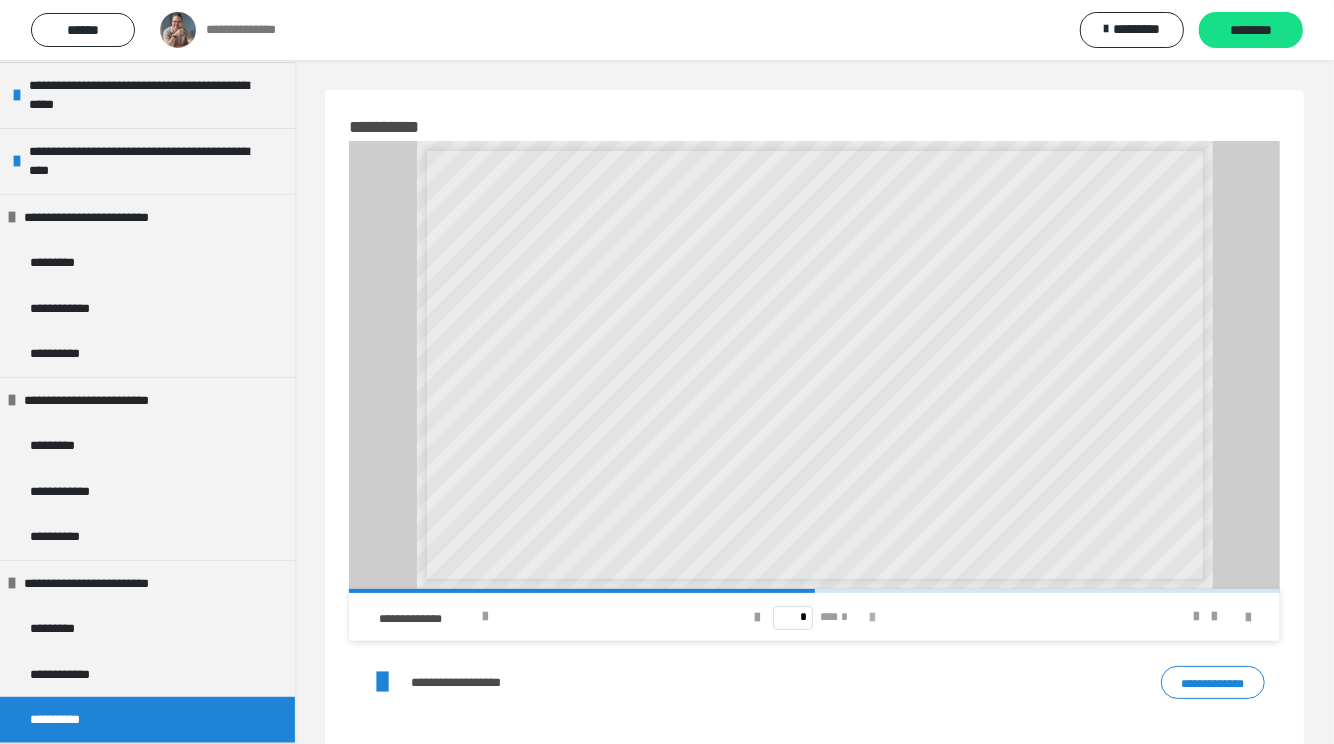 click at bounding box center [872, 618] 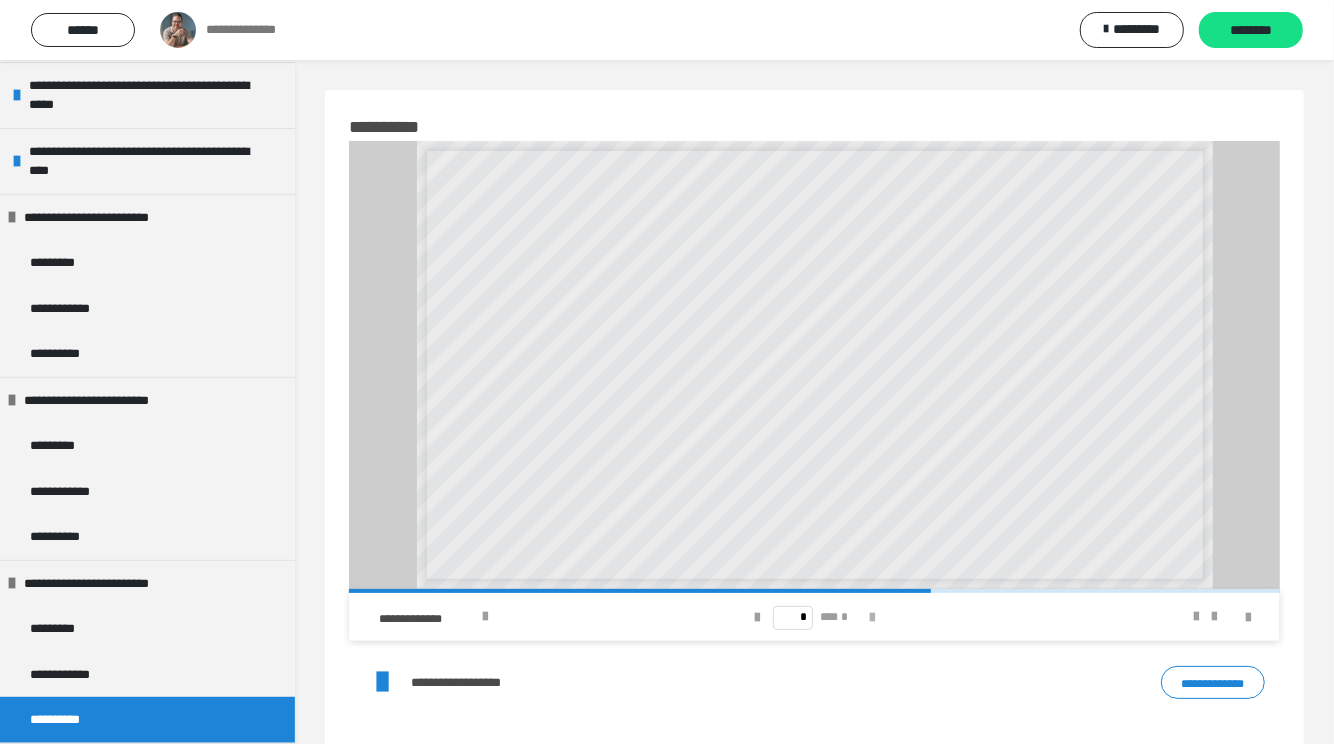 click at bounding box center (872, 618) 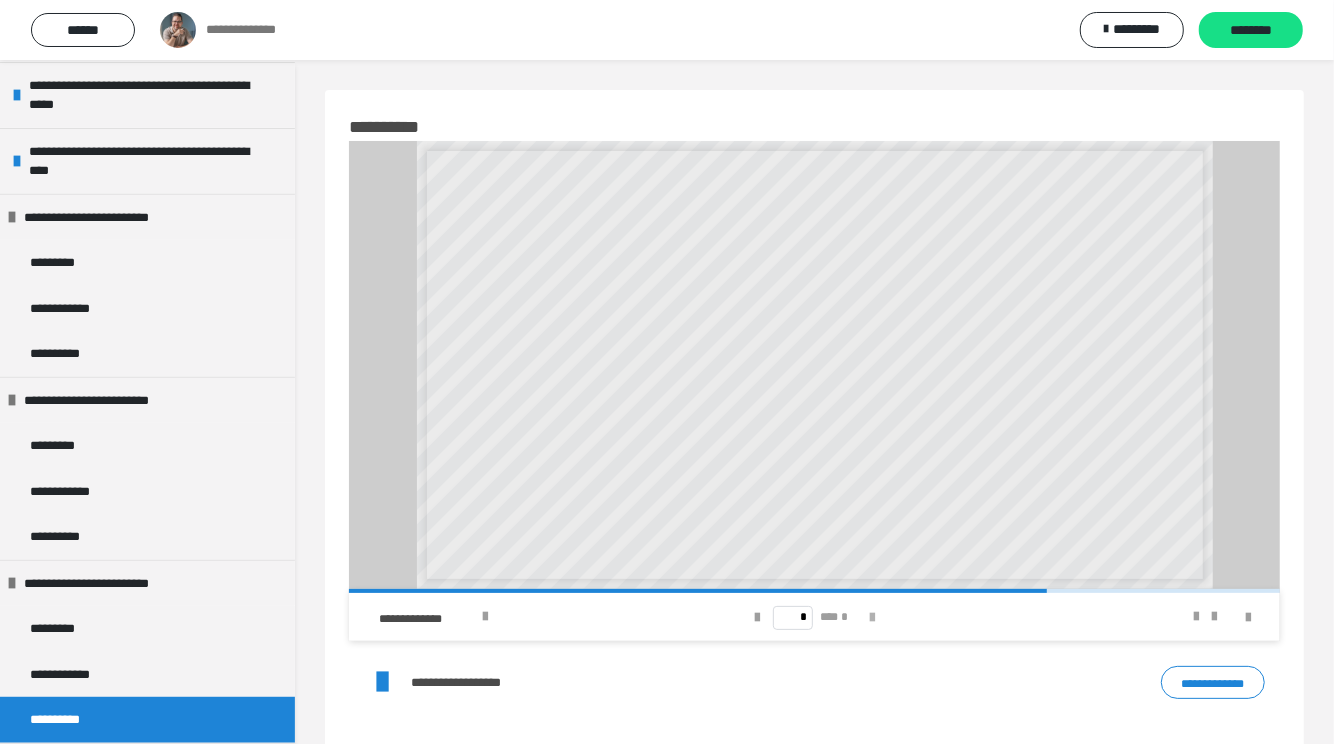 click at bounding box center (872, 618) 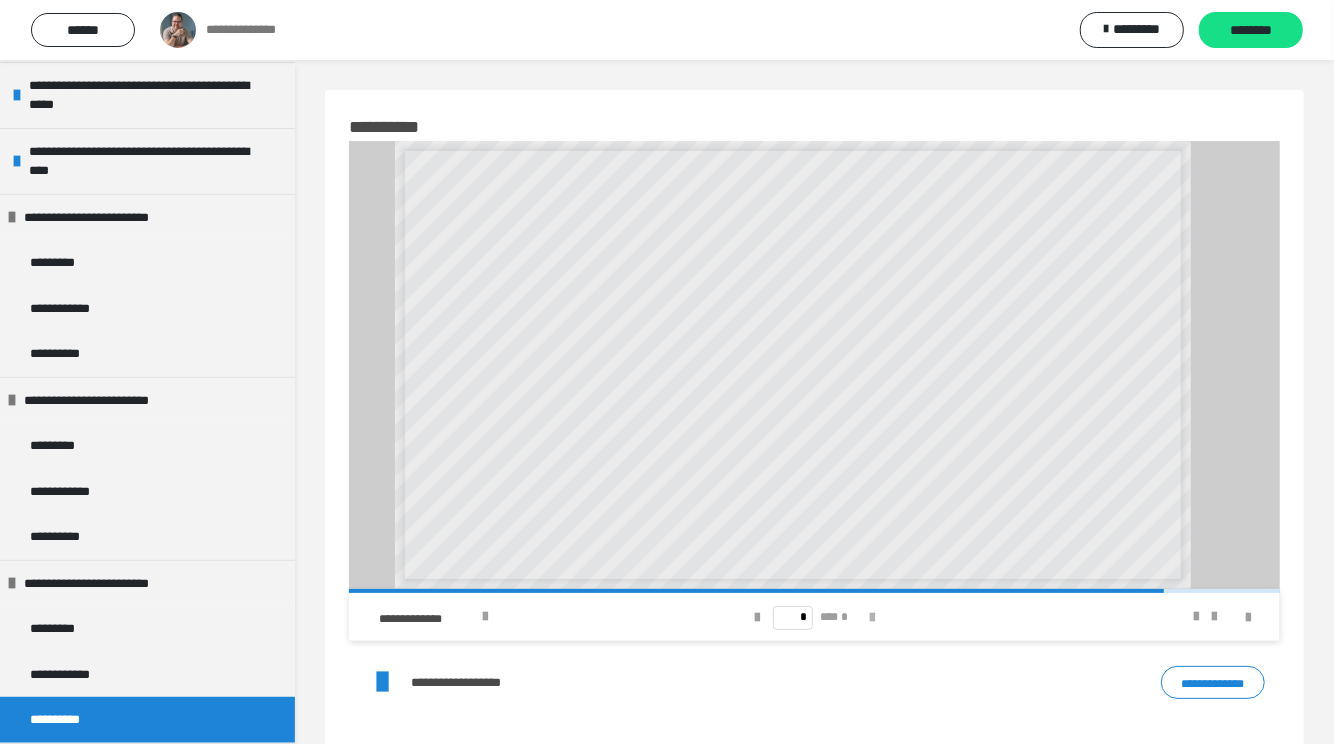 click at bounding box center (872, 618) 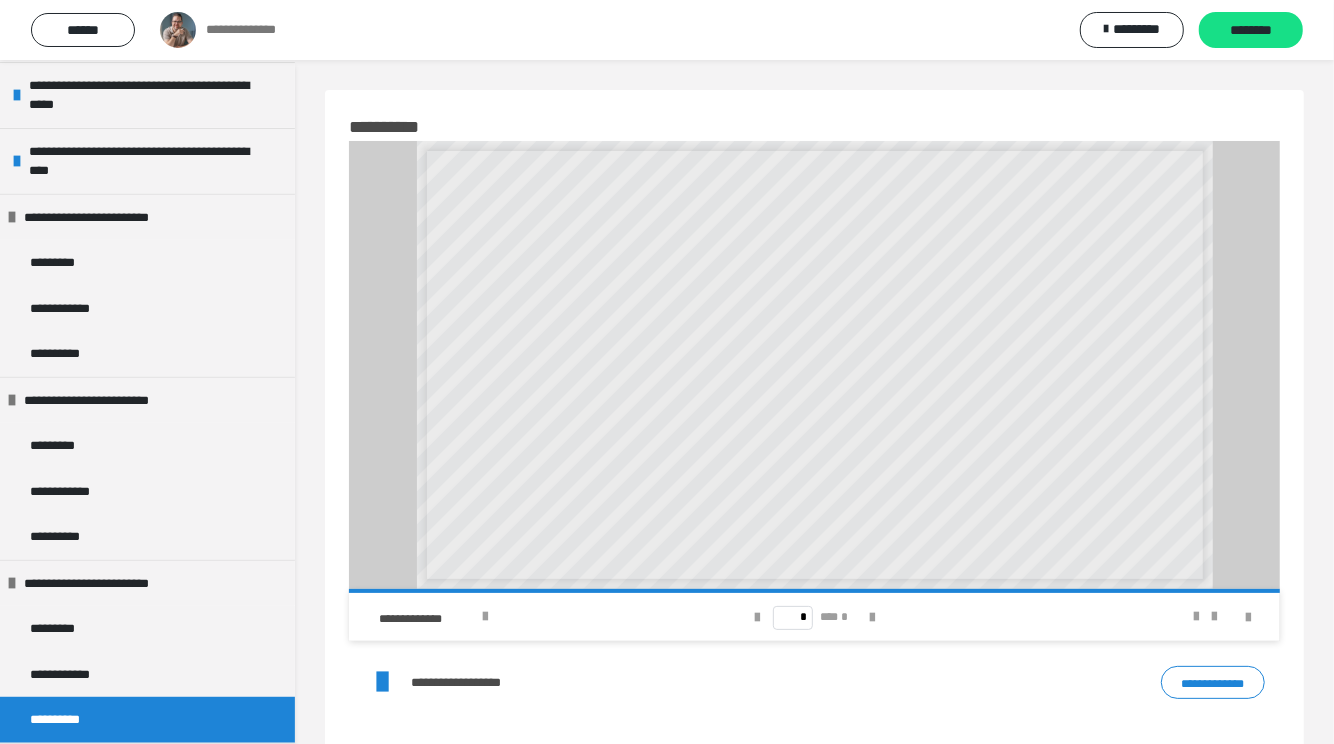 click on "* *** *" at bounding box center [814, 617] 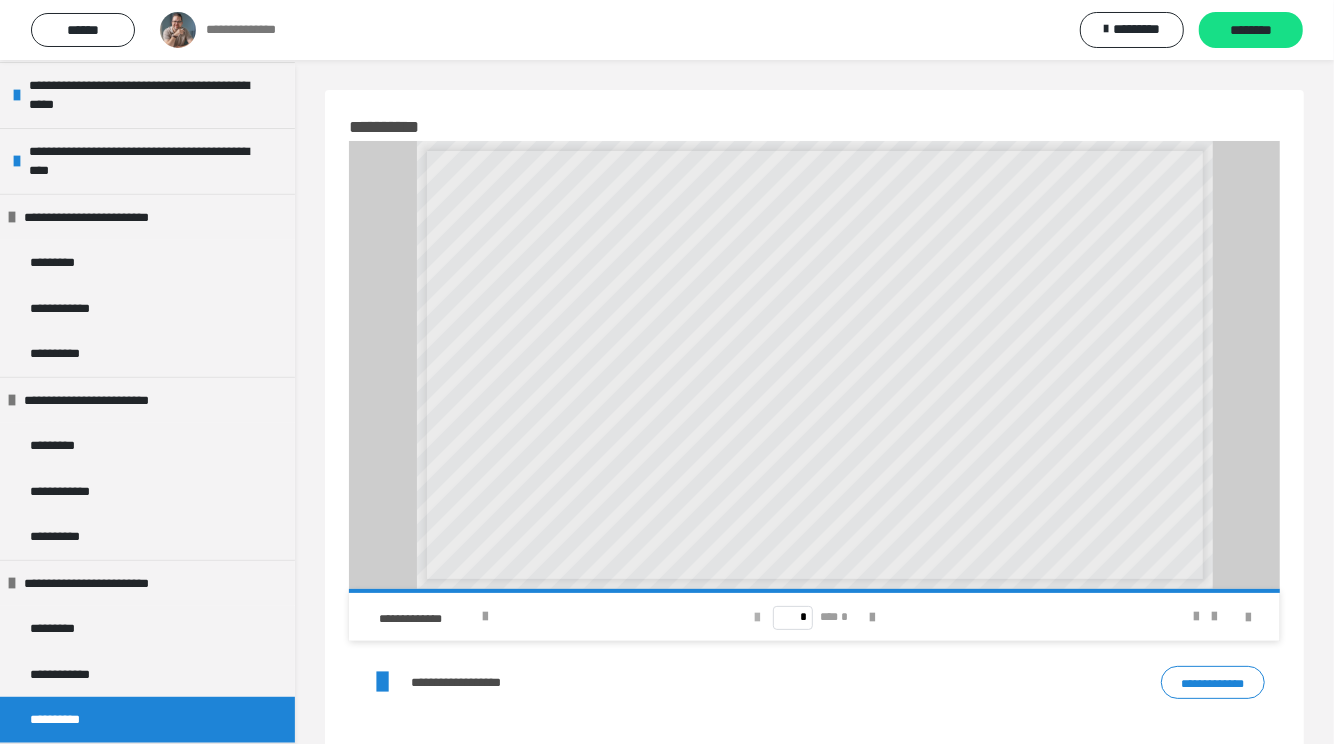 click at bounding box center [757, 618] 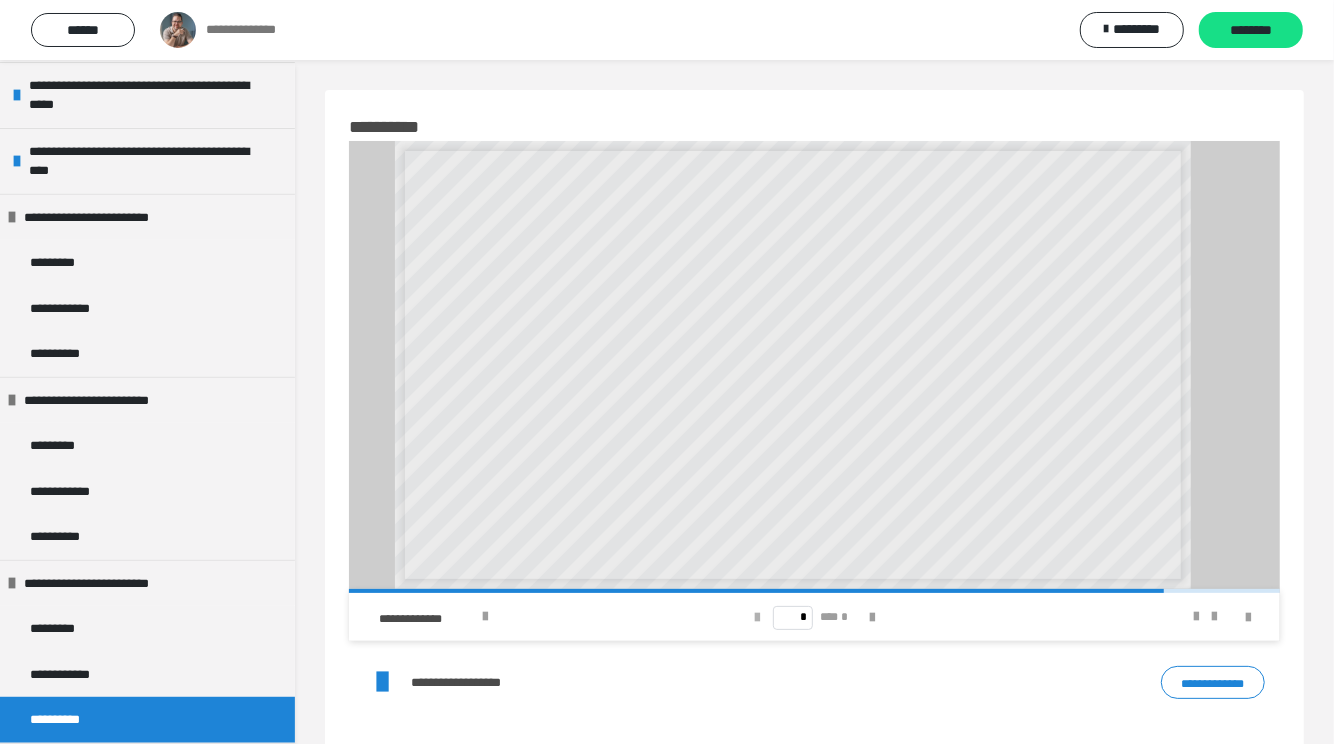 click at bounding box center [757, 618] 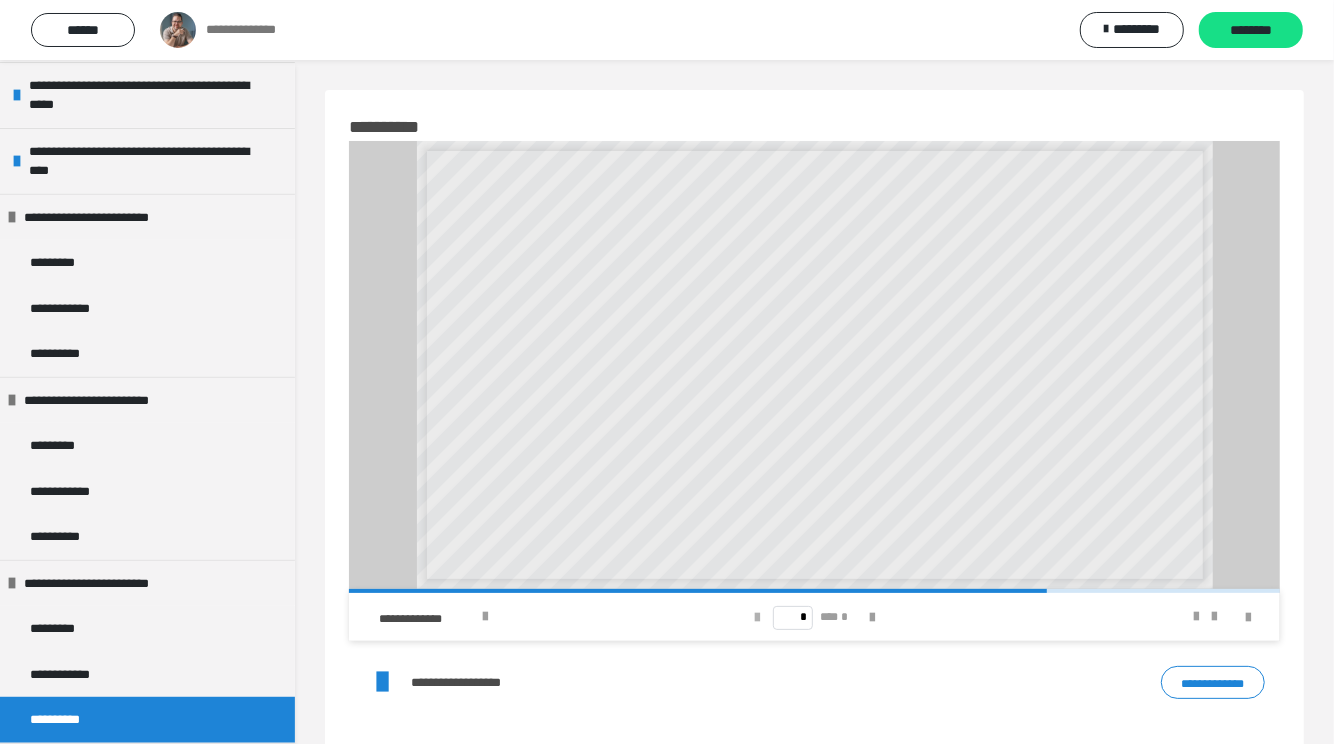 click at bounding box center [757, 618] 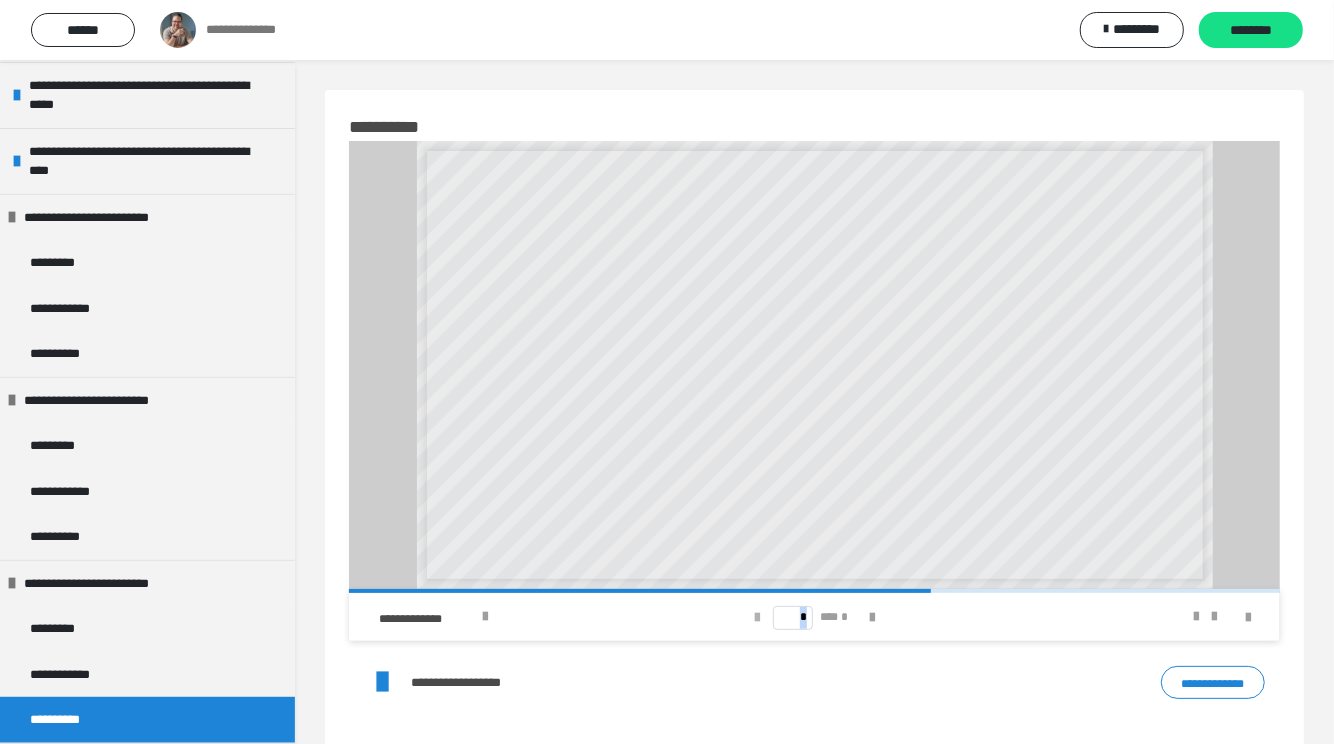 click at bounding box center [757, 618] 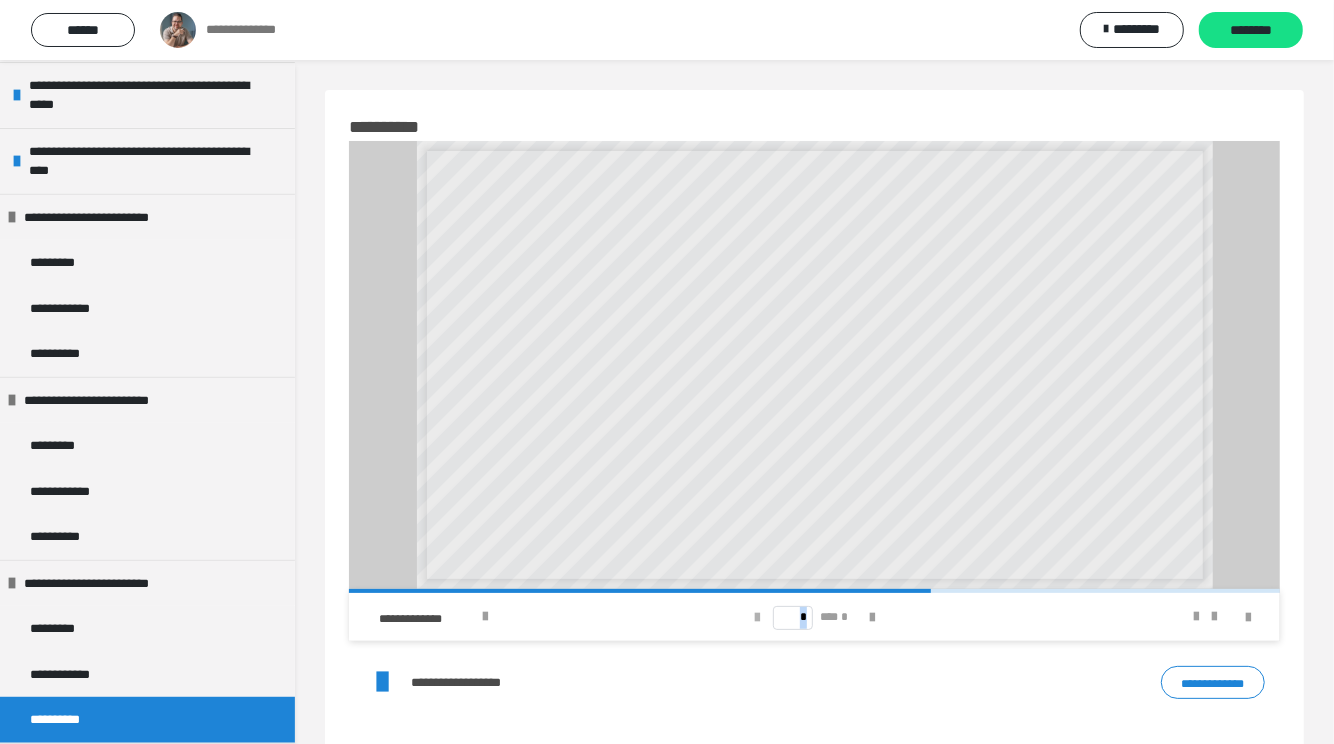 click at bounding box center [757, 618] 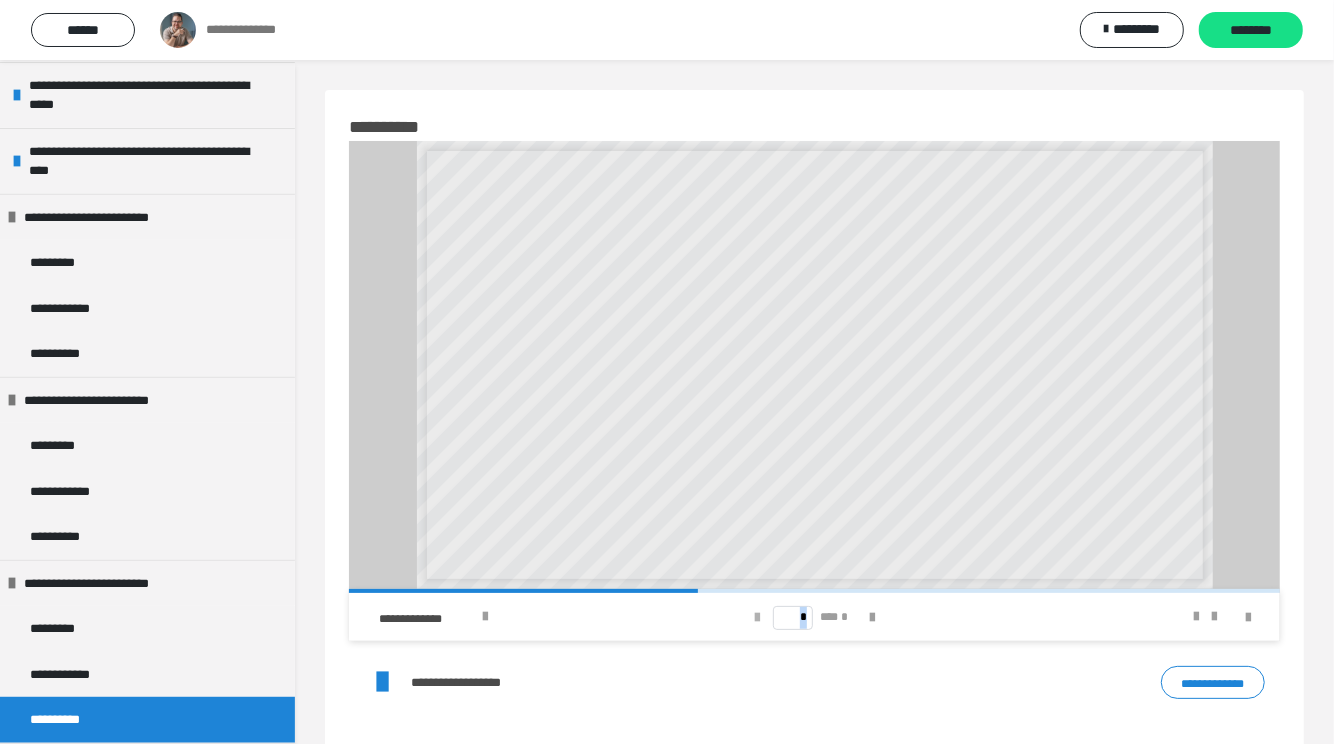 click at bounding box center (757, 618) 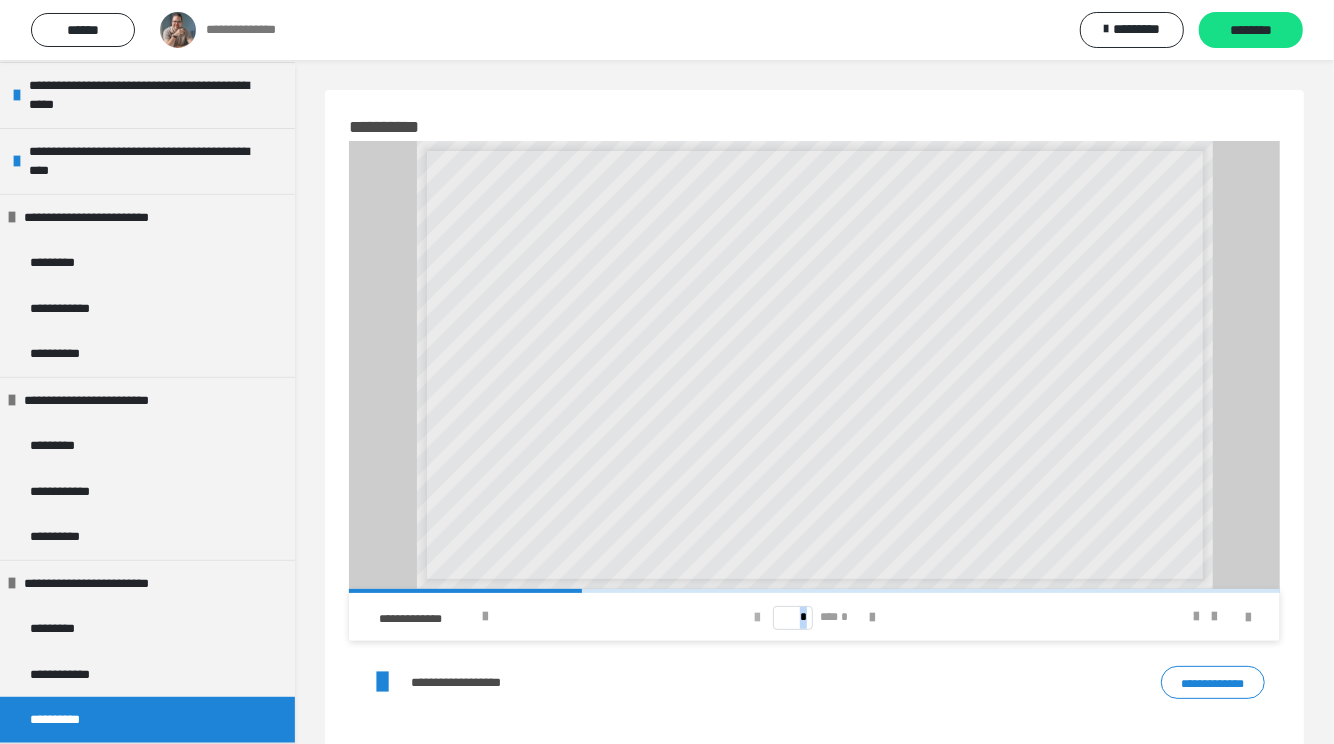 click at bounding box center (757, 618) 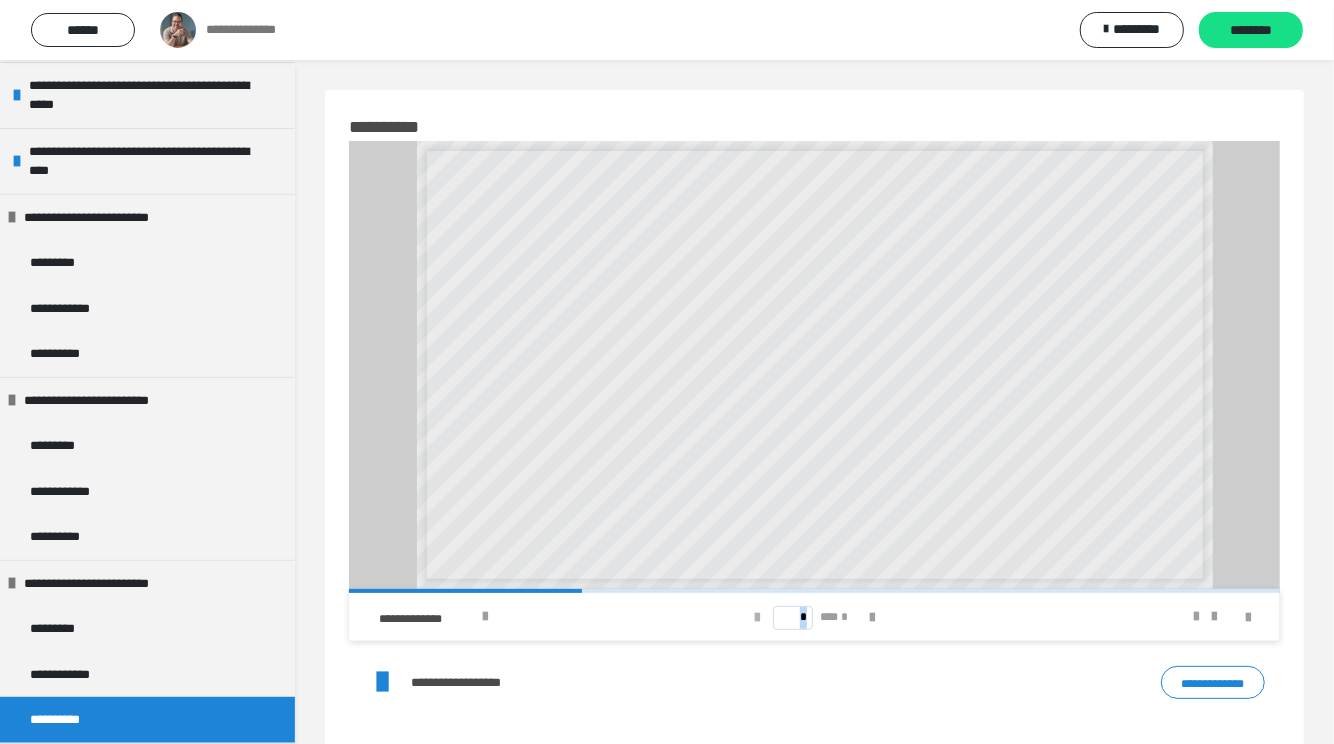 type on "*" 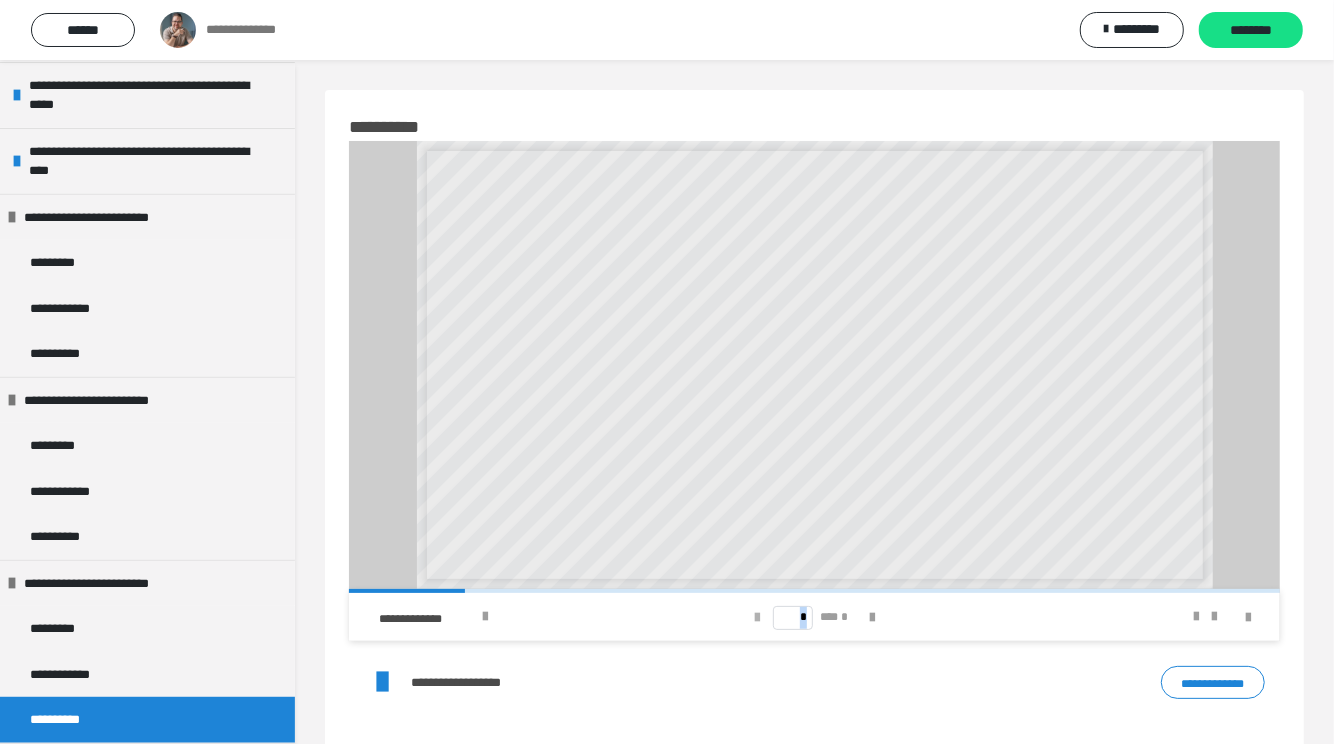 click on "* *** *" at bounding box center (814, 617) 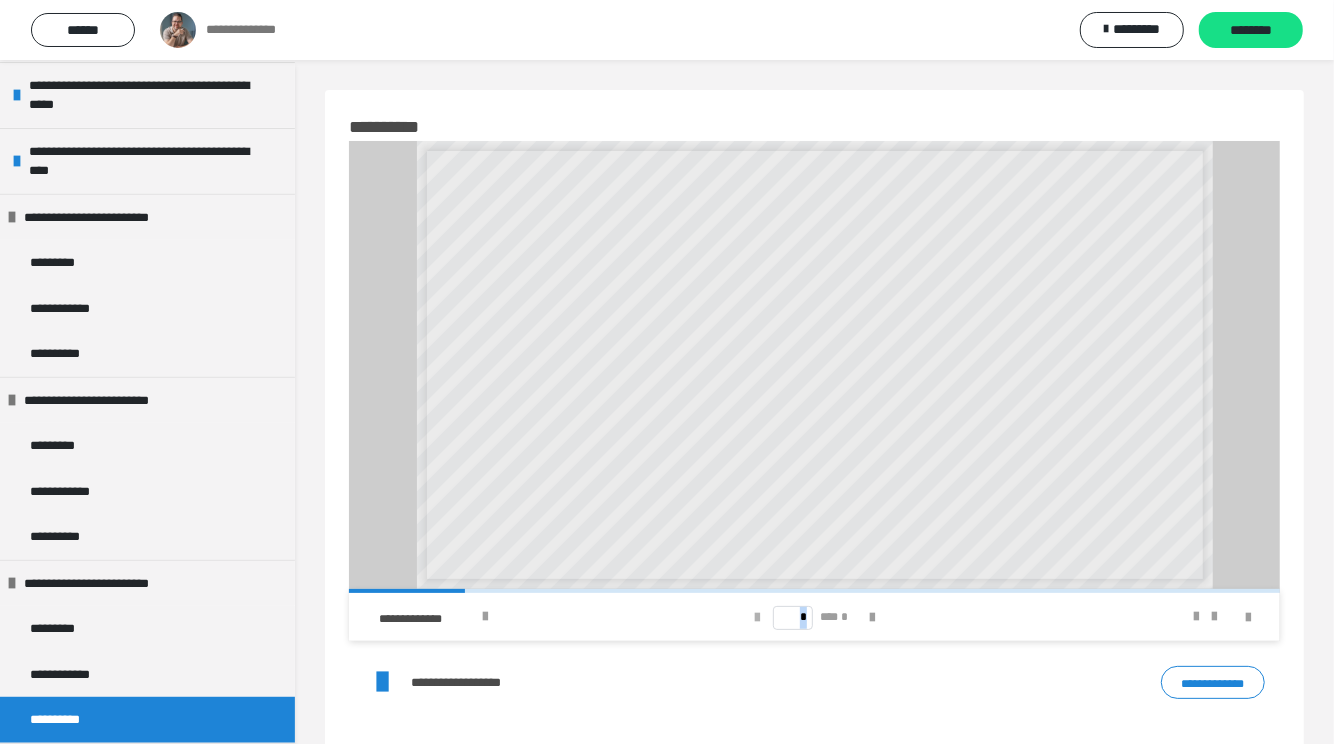 click on "* *** *" at bounding box center [814, 617] 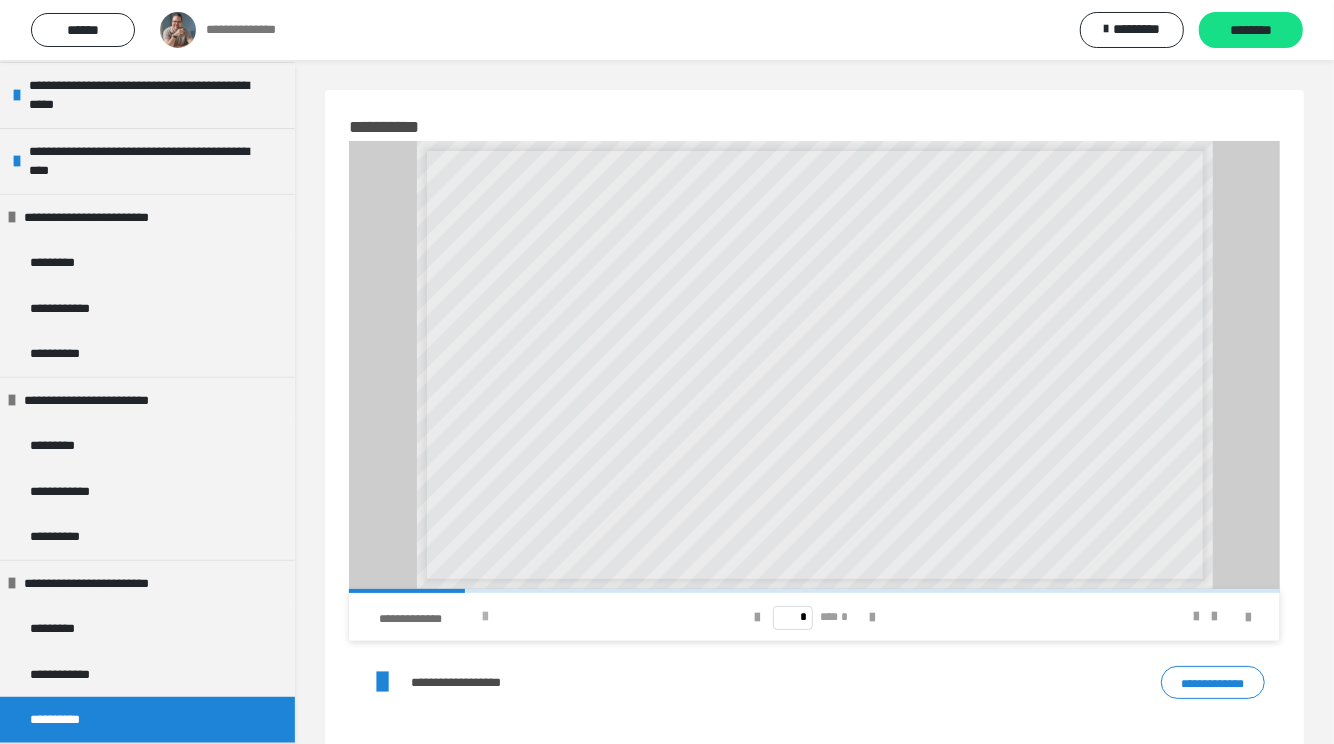 click at bounding box center [485, 617] 